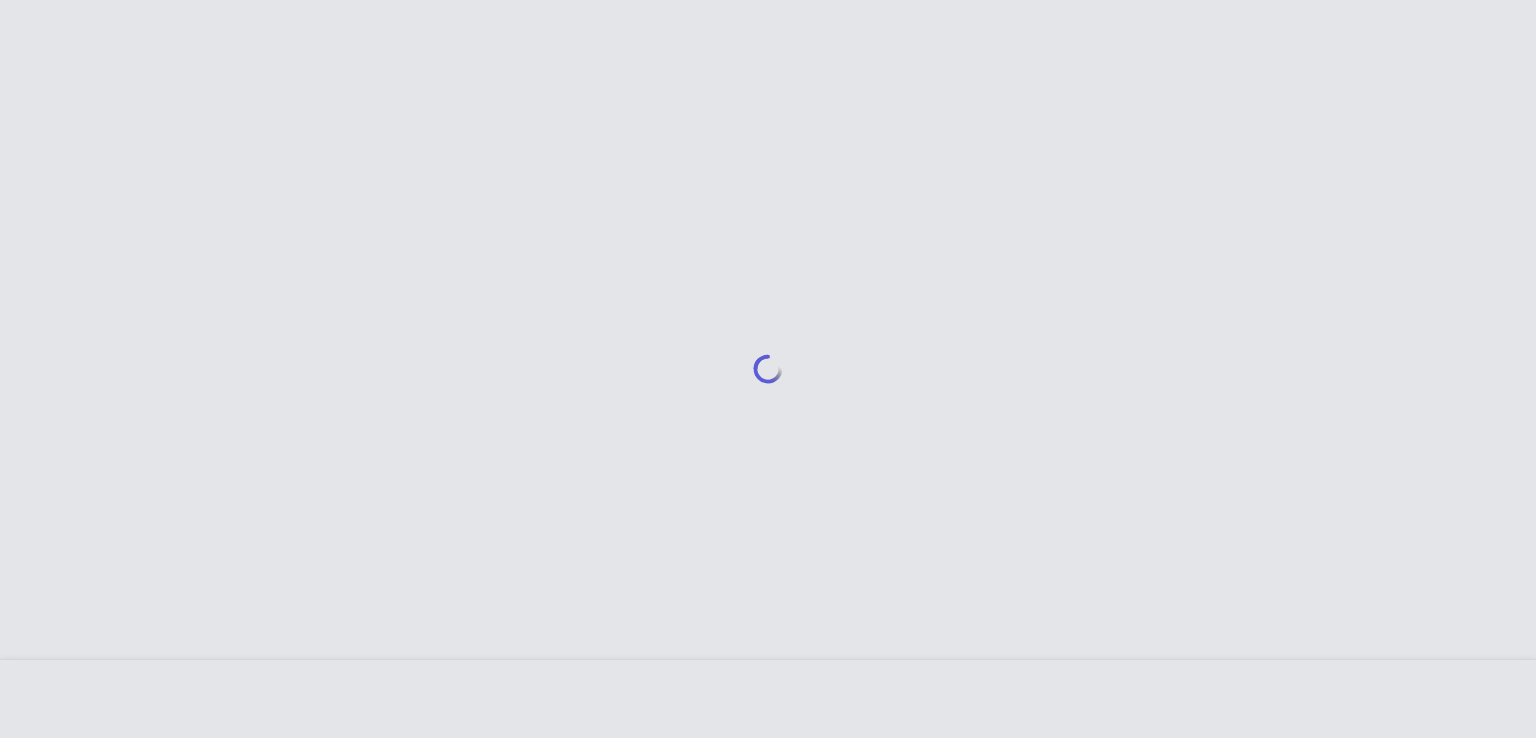scroll, scrollTop: 0, scrollLeft: 0, axis: both 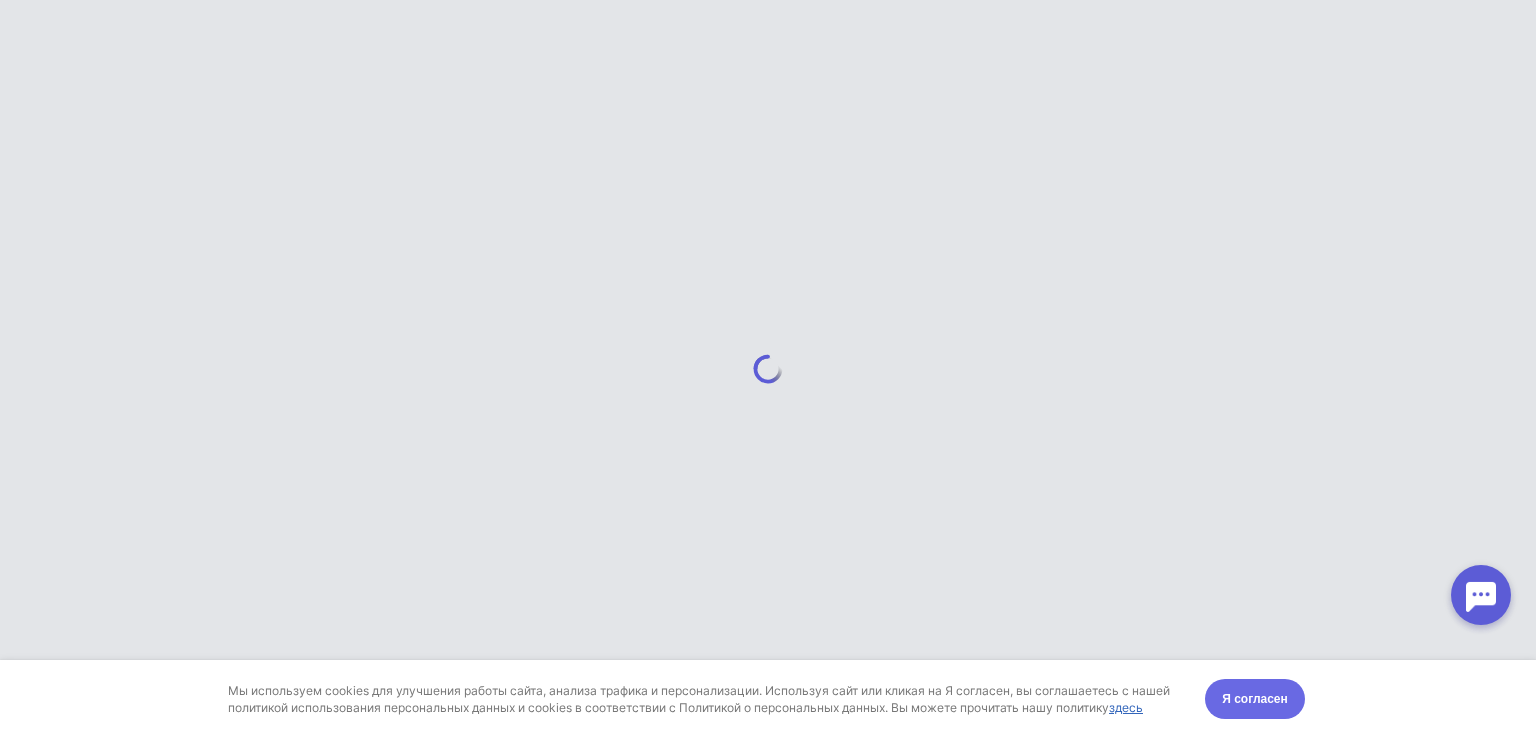 click on "Я согласен" at bounding box center [1255, 699] 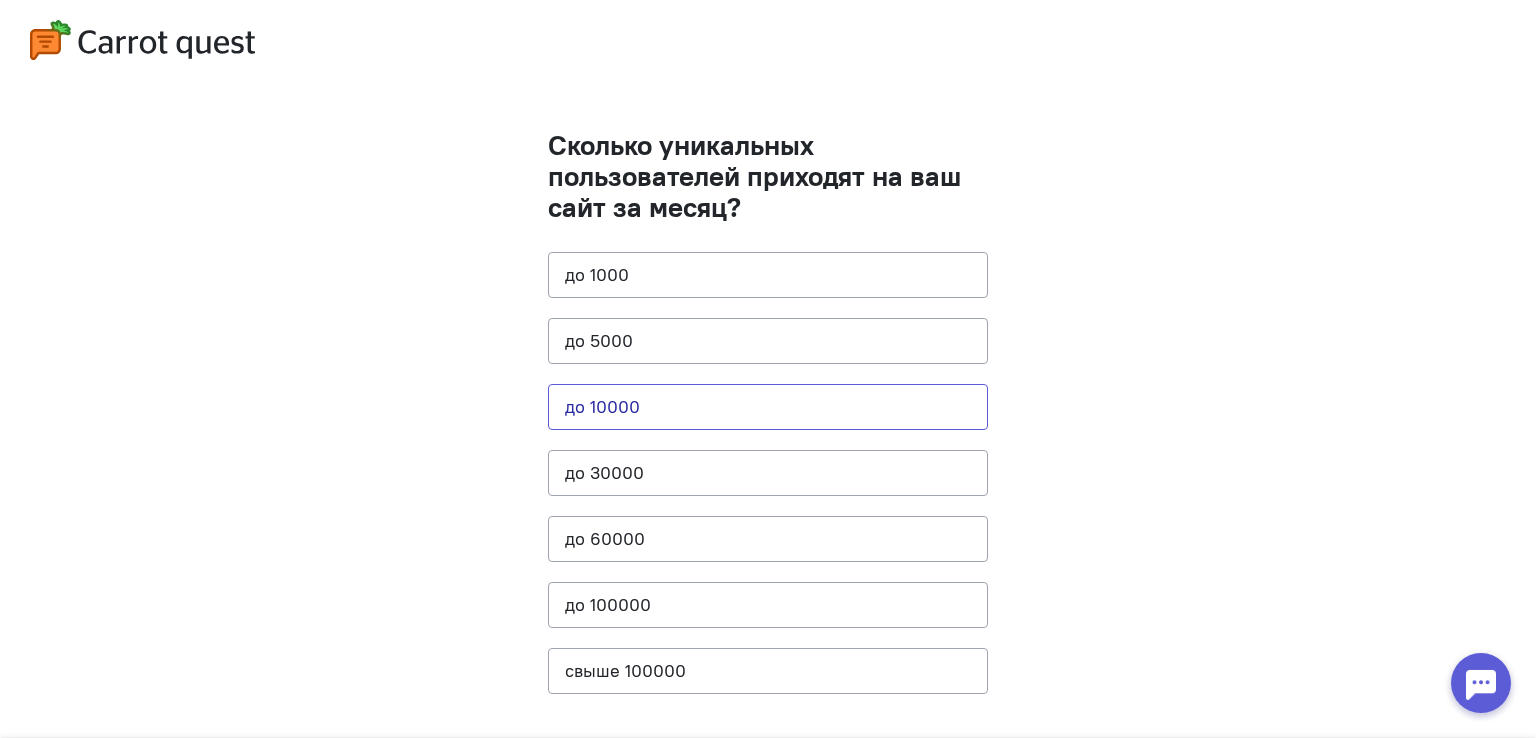 click on "до 10000" at bounding box center (768, 407) 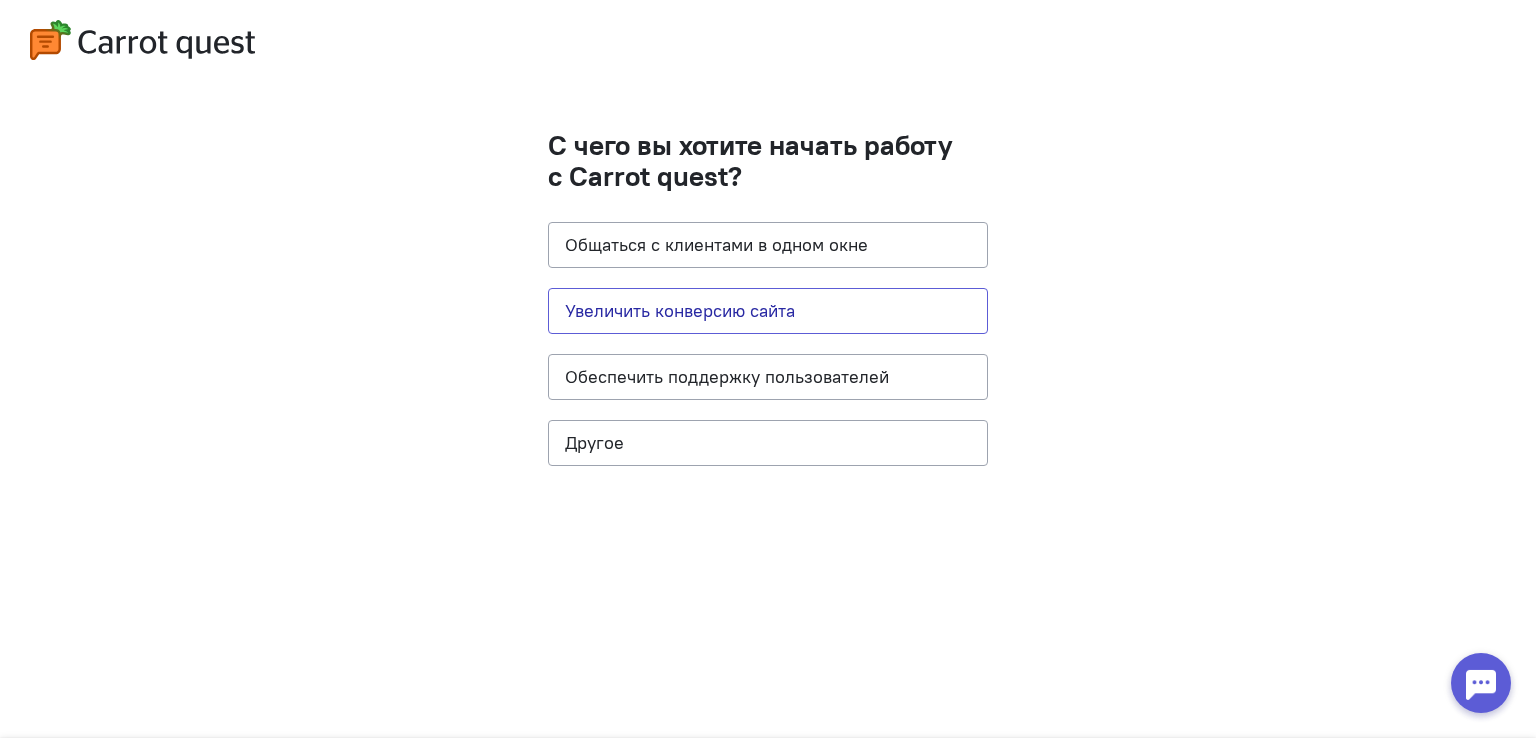 click on "Увеличить конверсию сайта" at bounding box center [768, 311] 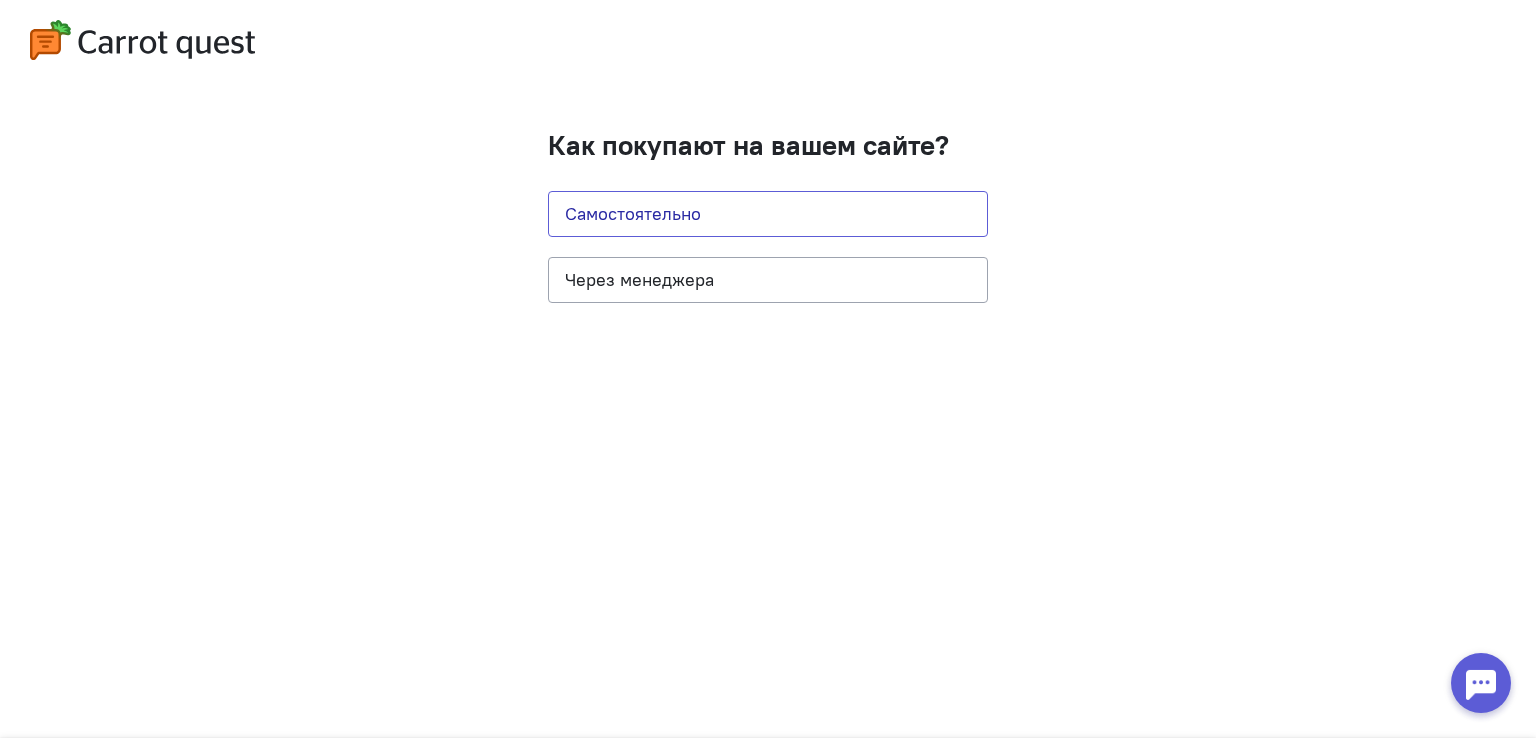 click on "Самостоятельно" at bounding box center [768, 214] 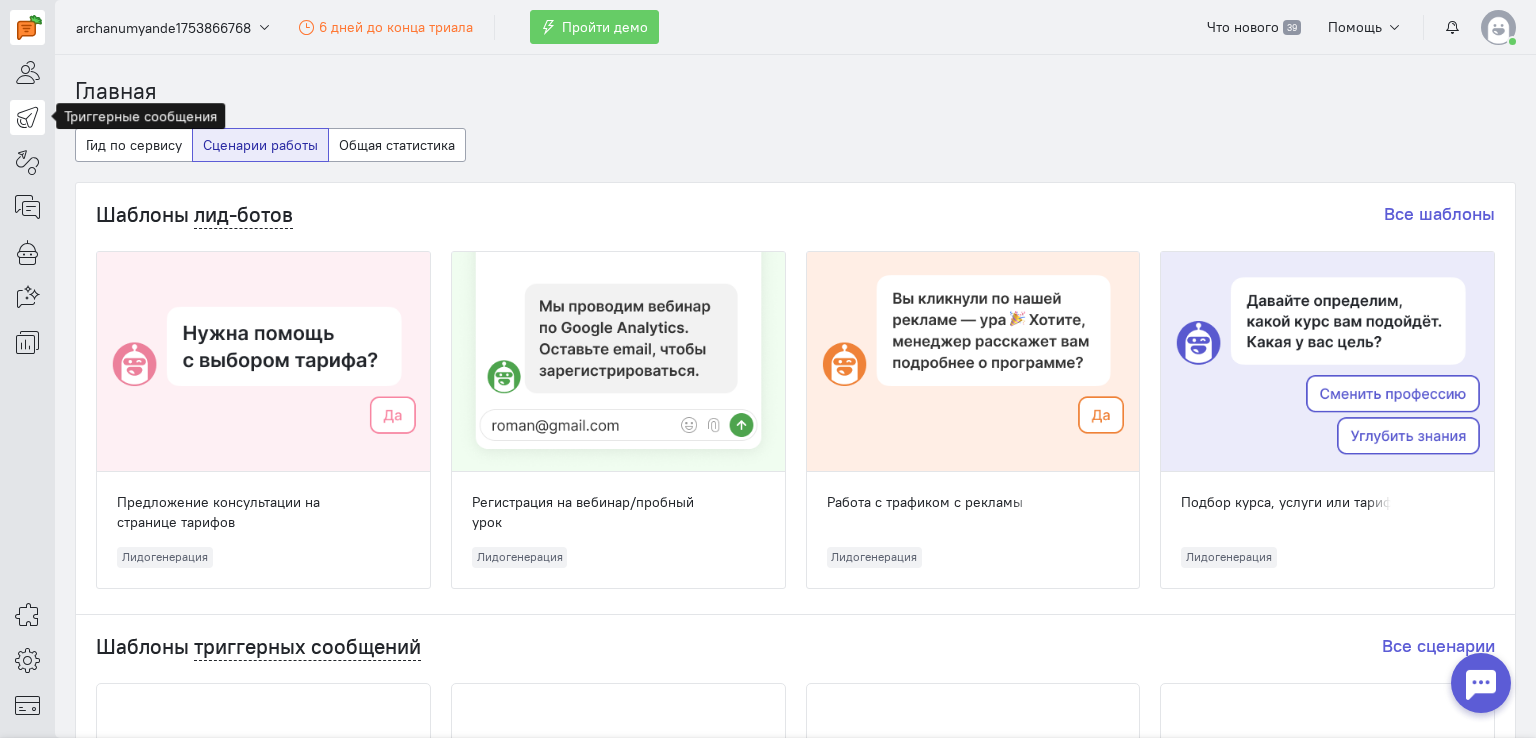 click at bounding box center [27, 117] 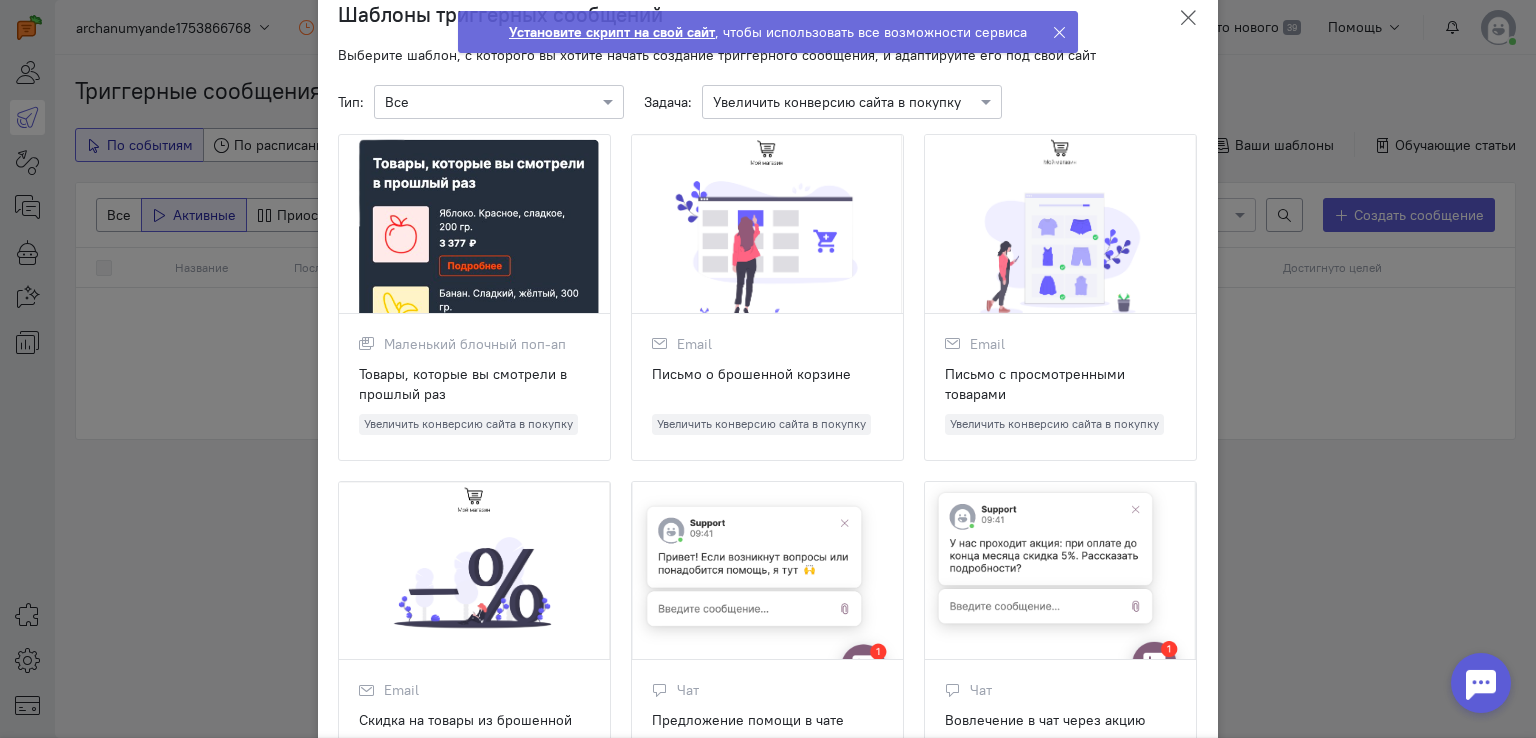 scroll, scrollTop: 0, scrollLeft: 0, axis: both 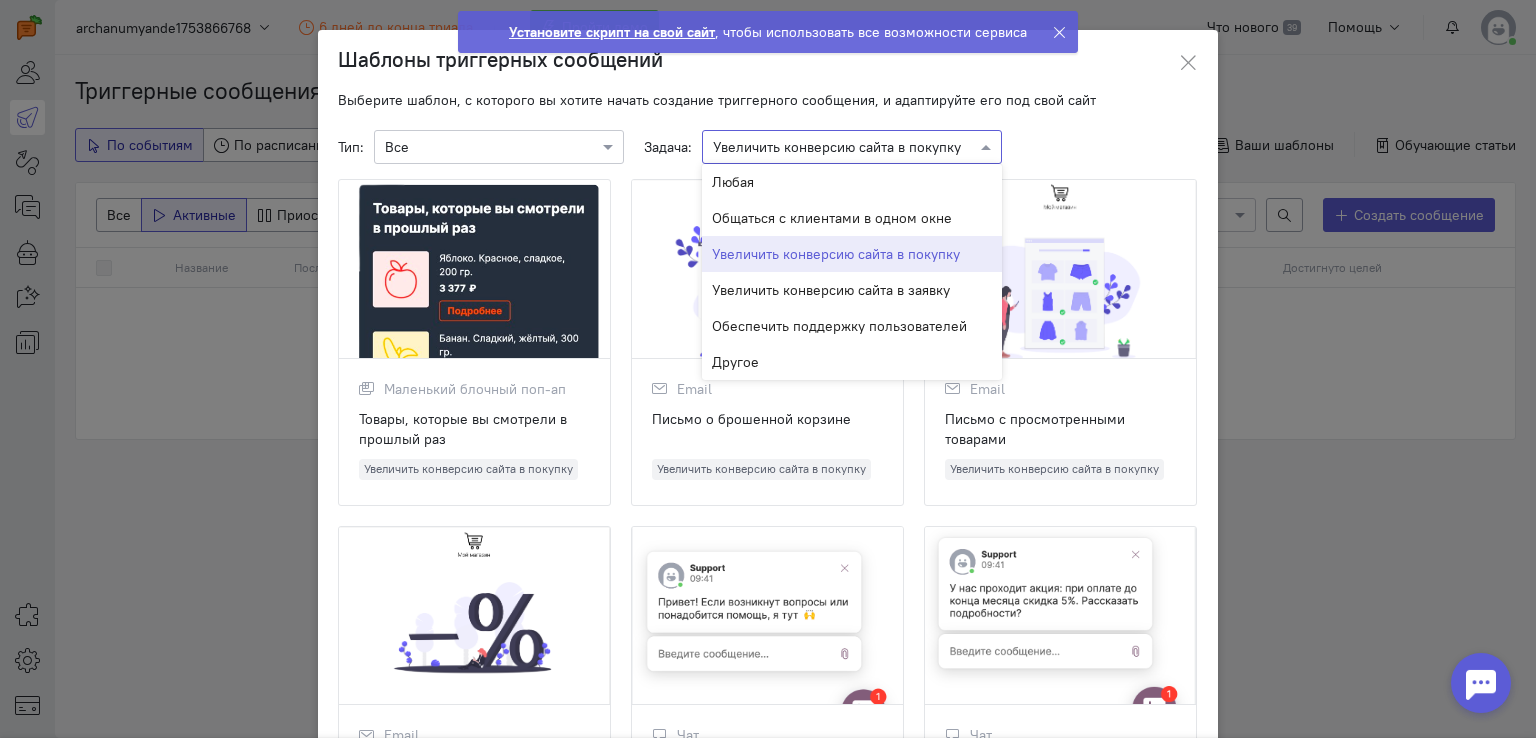 click 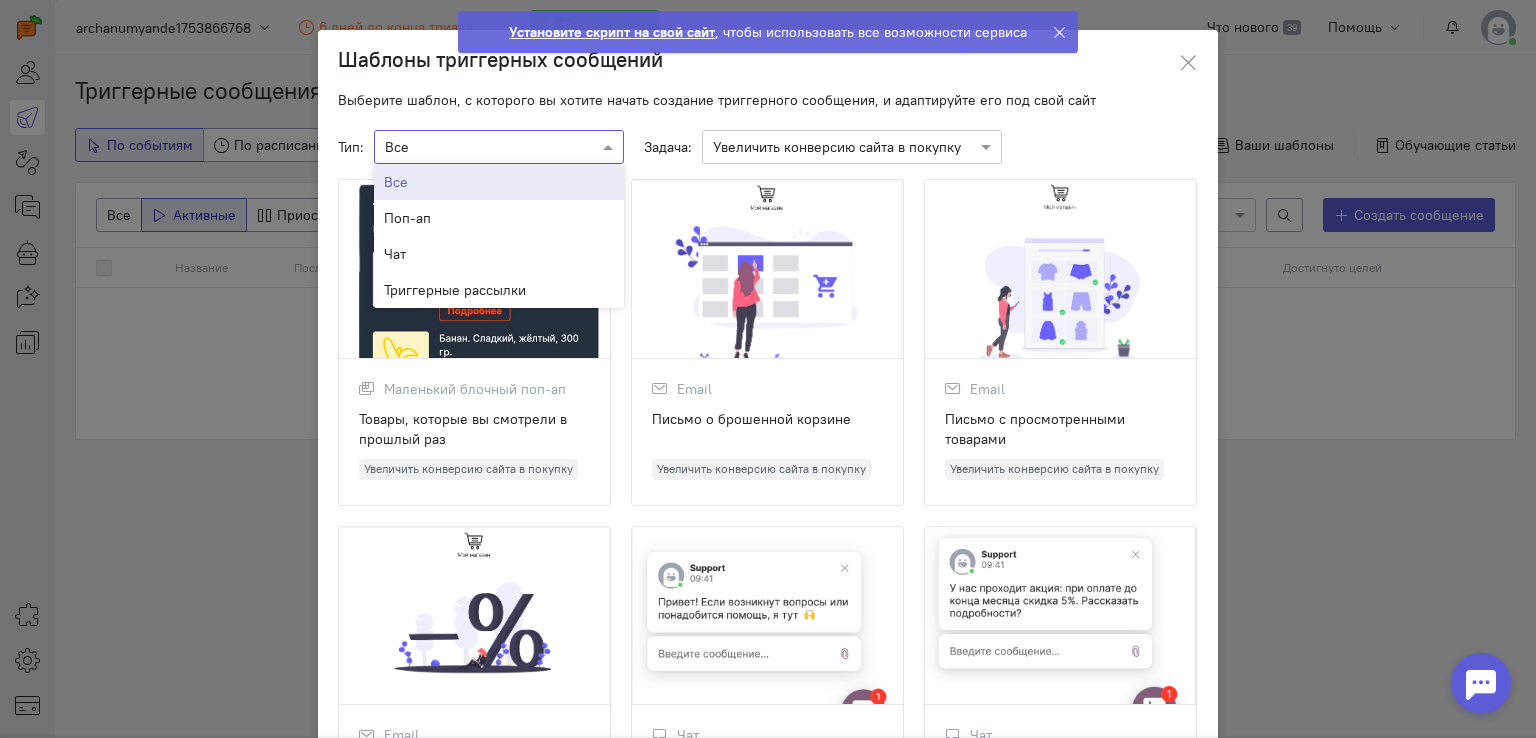 click 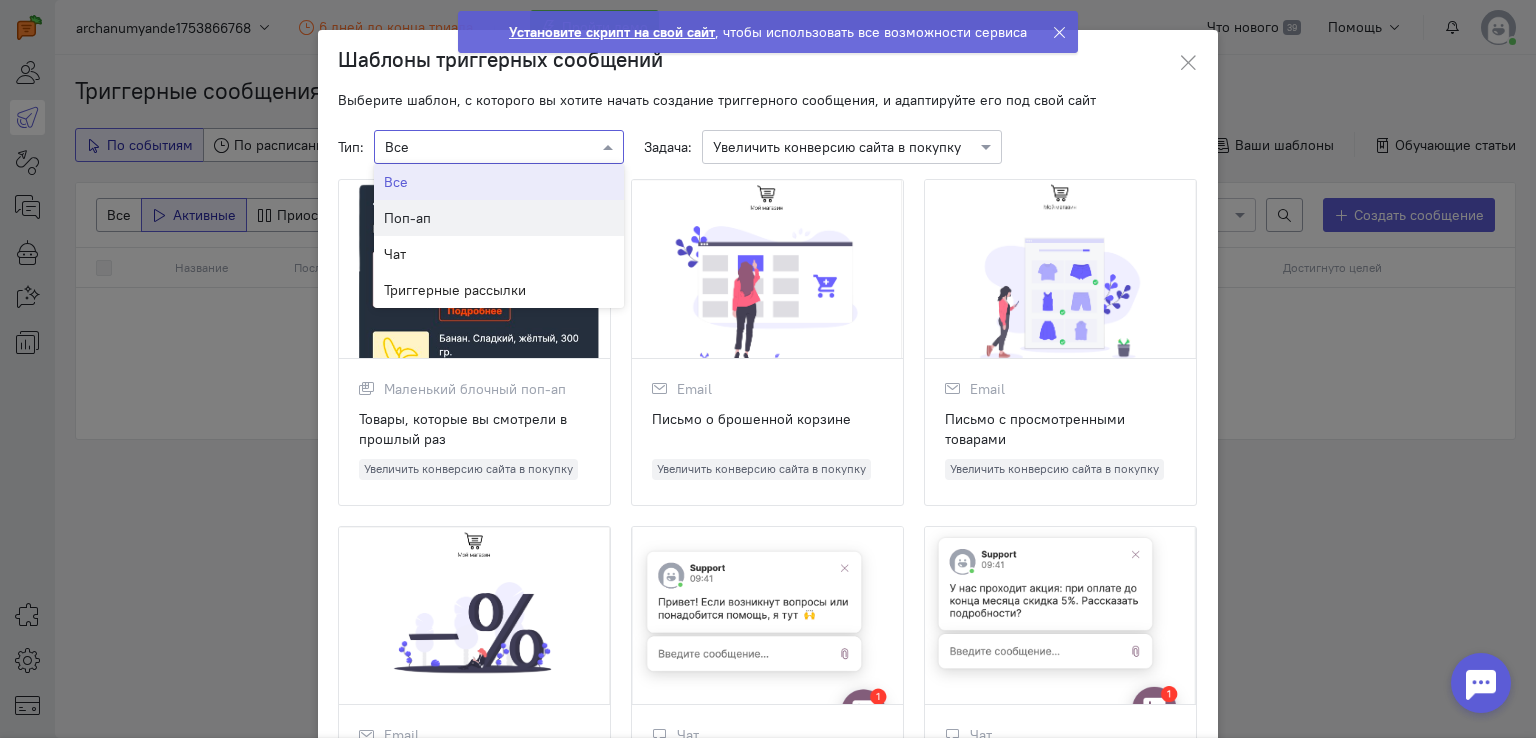 click on "Поп-ап" at bounding box center (499, 218) 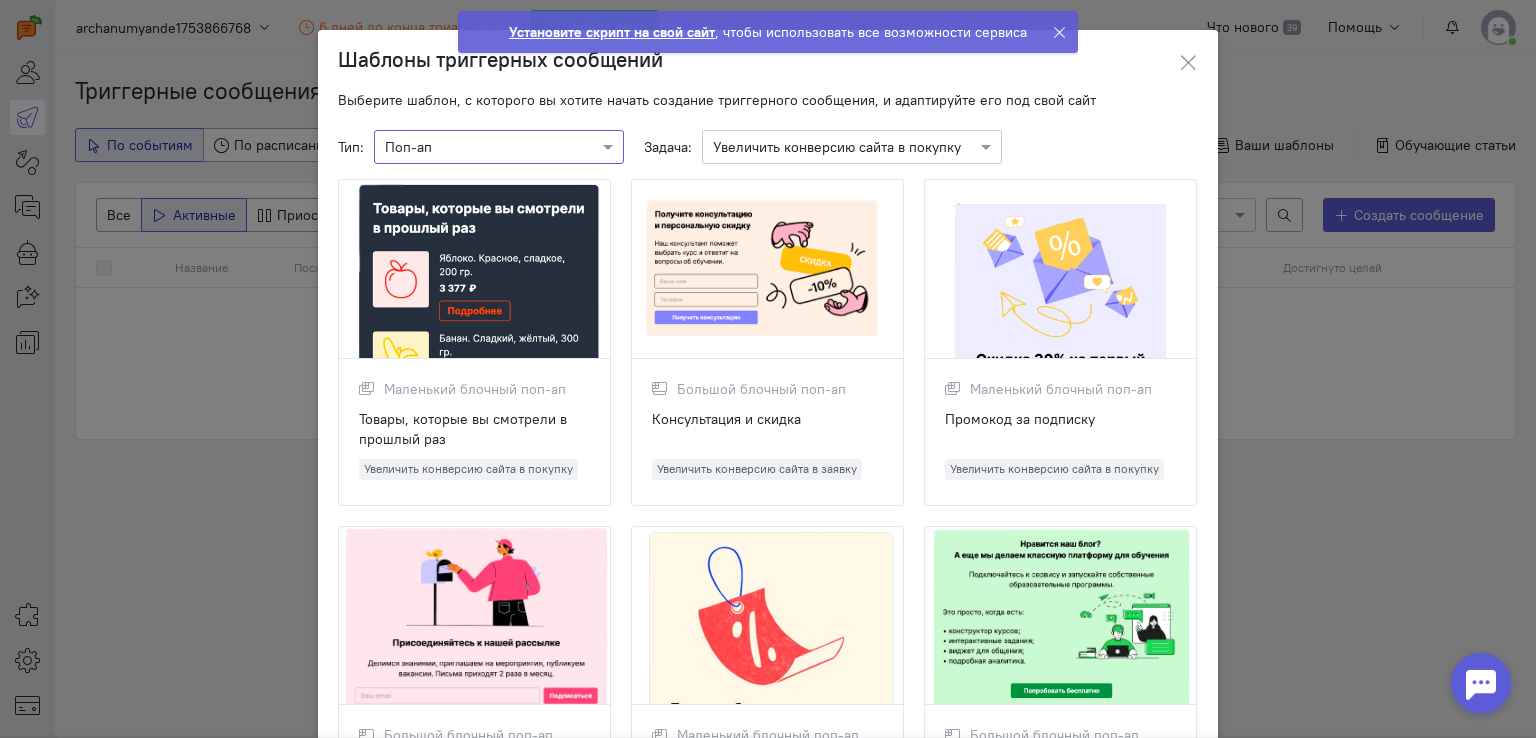 click 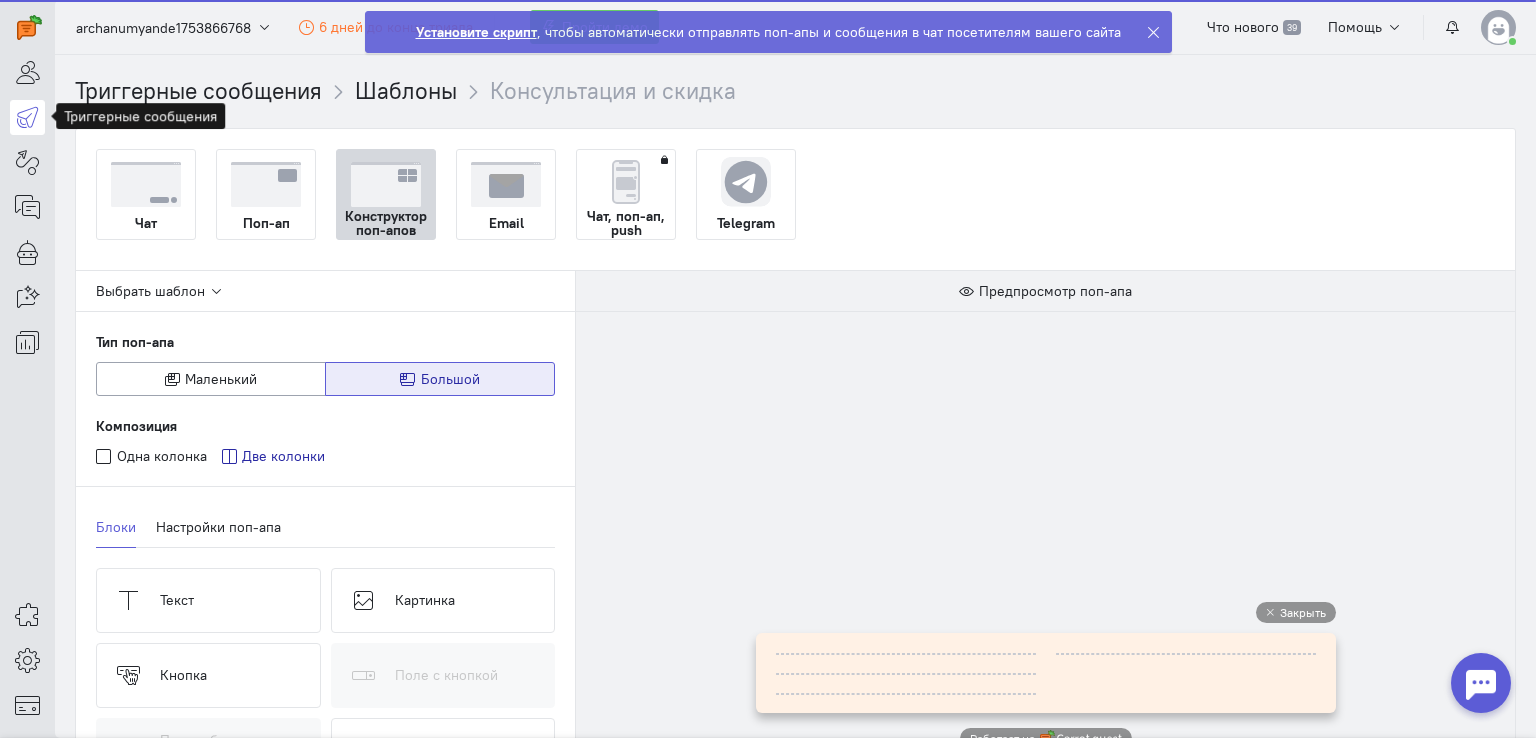 scroll, scrollTop: 0, scrollLeft: 0, axis: both 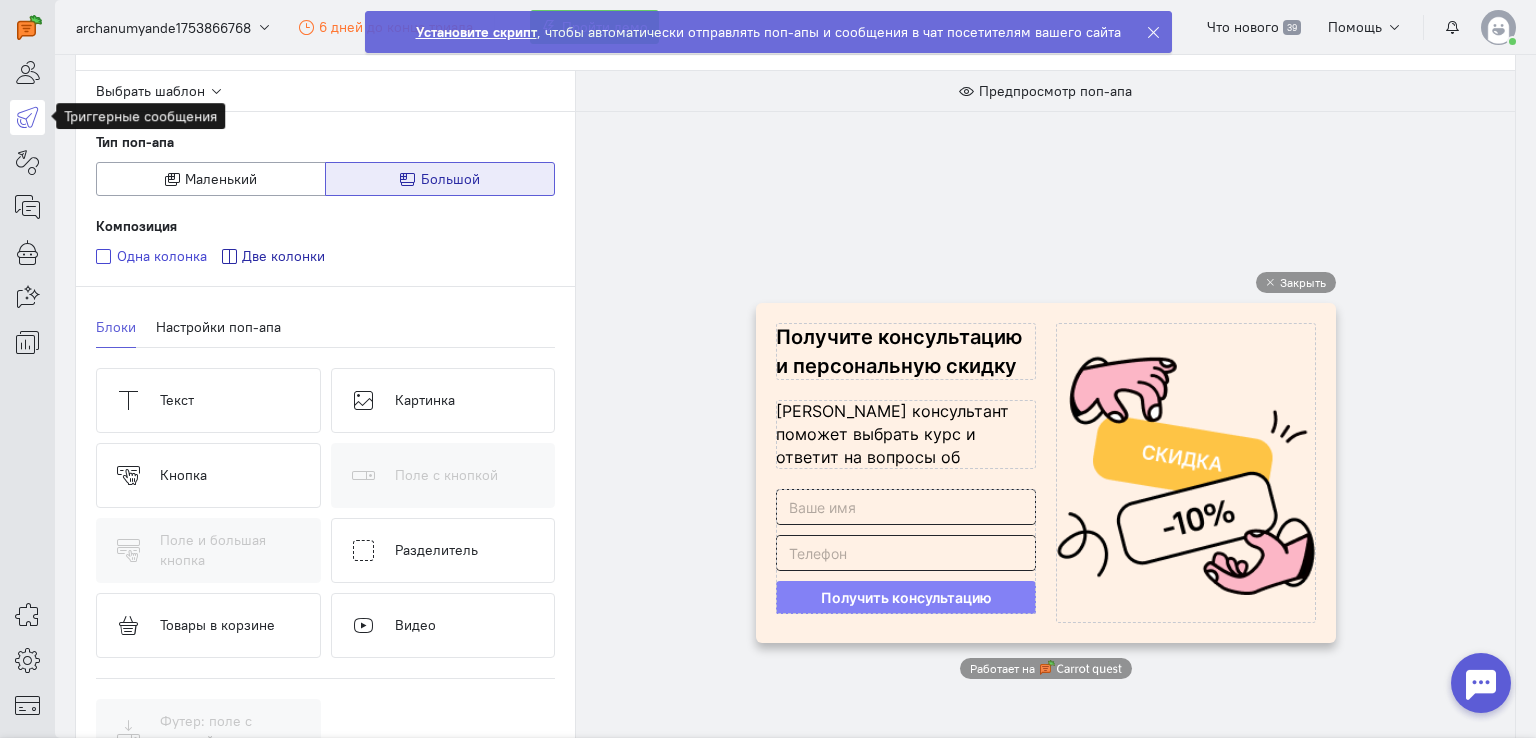 click on "Одна колонка" at bounding box center (162, 256) 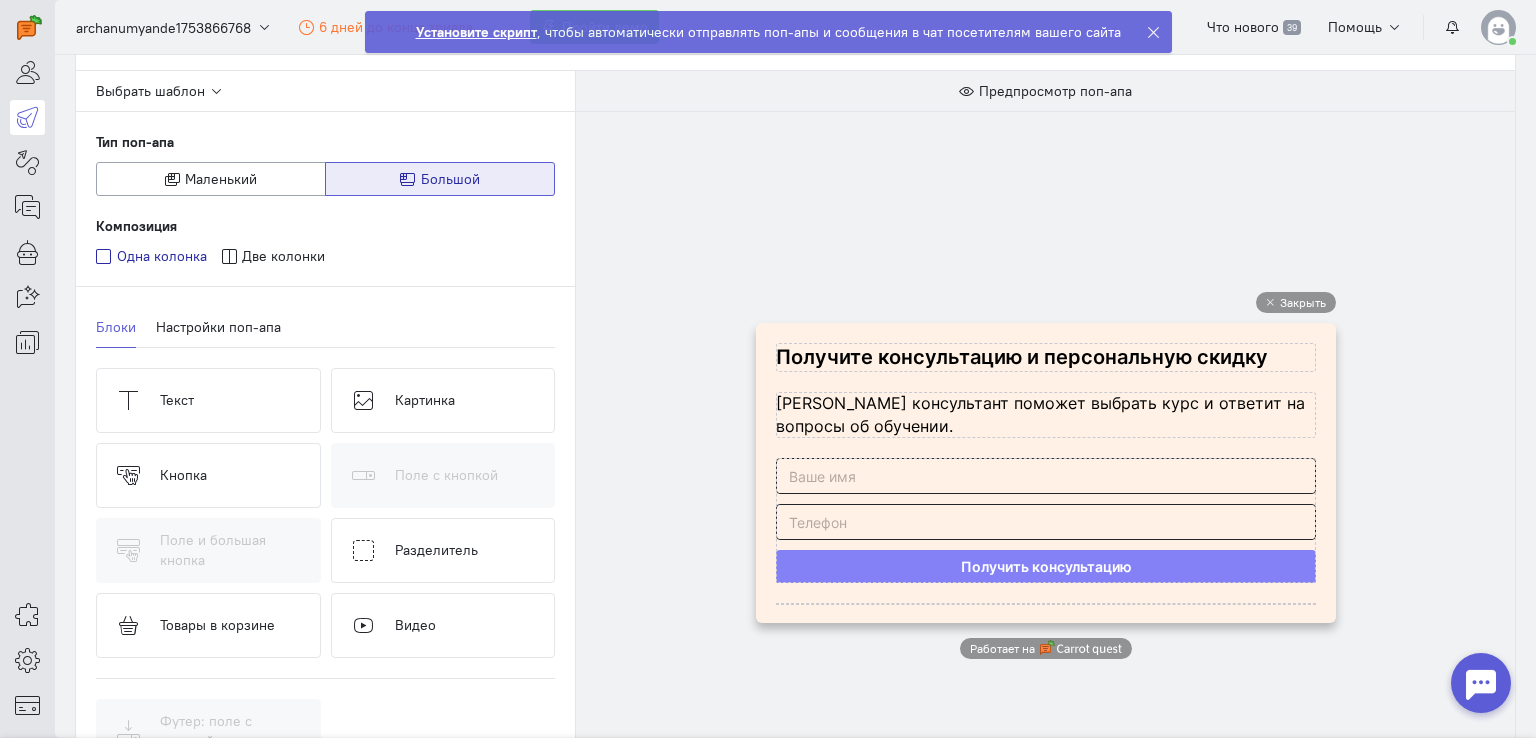 scroll, scrollTop: 0, scrollLeft: 0, axis: both 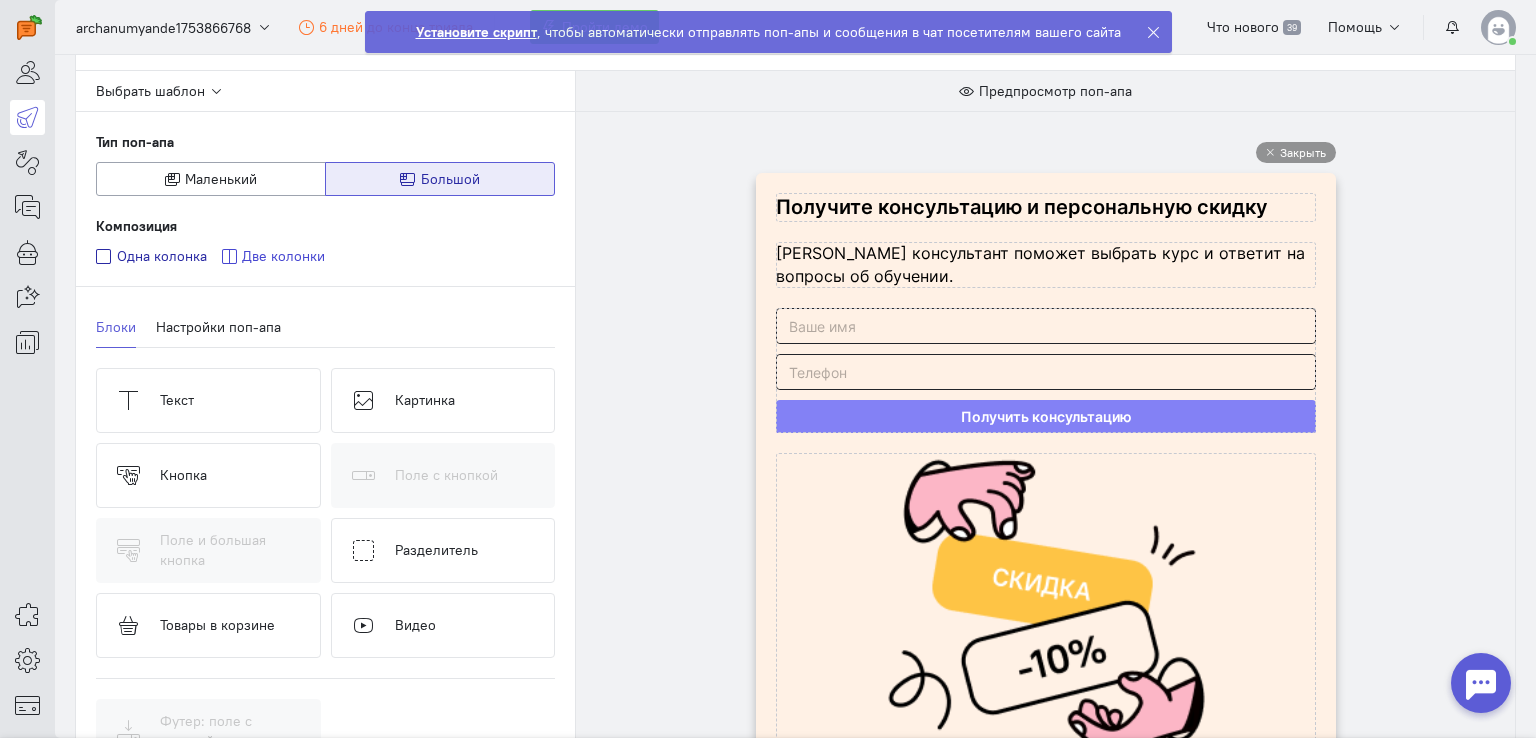 click on "Две колонки" at bounding box center [274, 256] 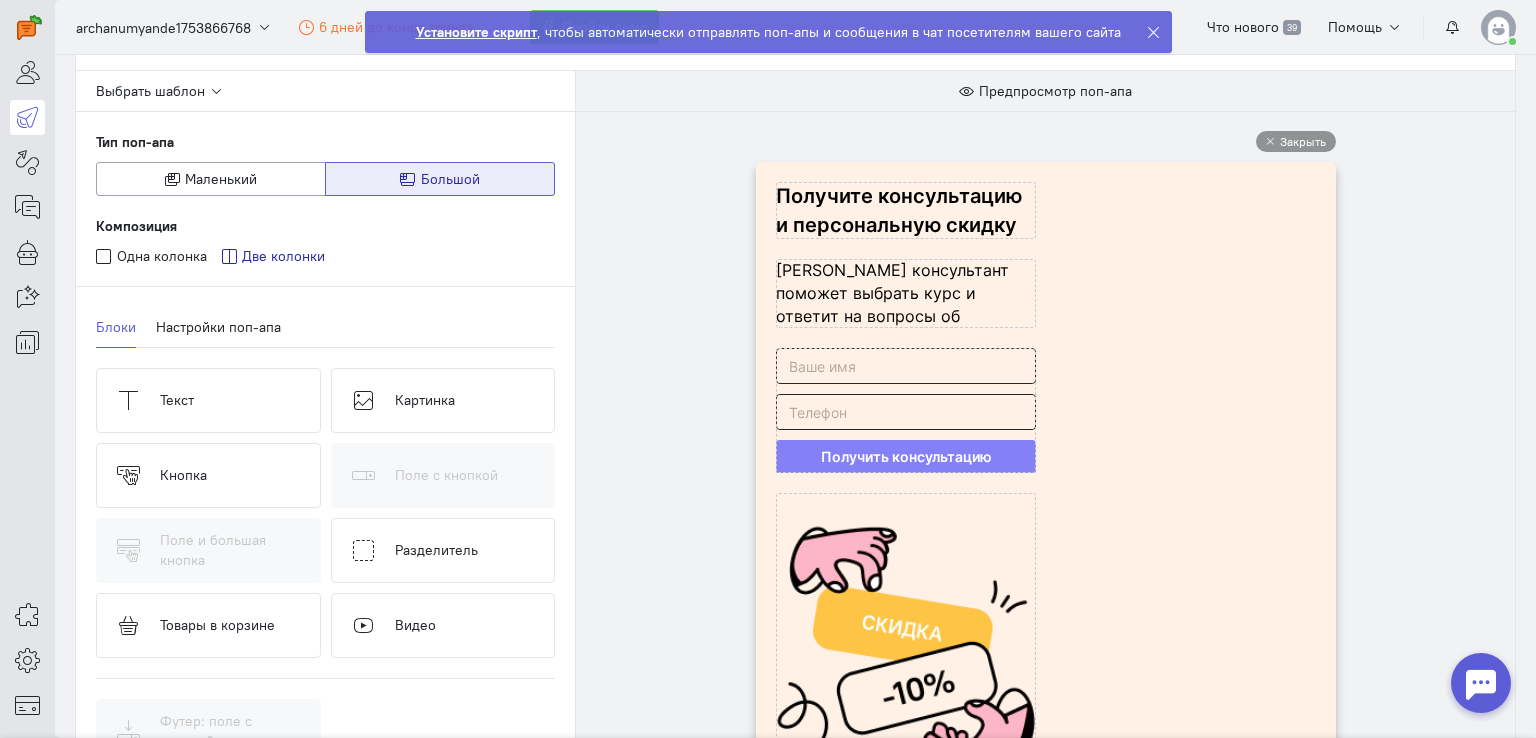 click on "Две колонки" at bounding box center [283, 256] 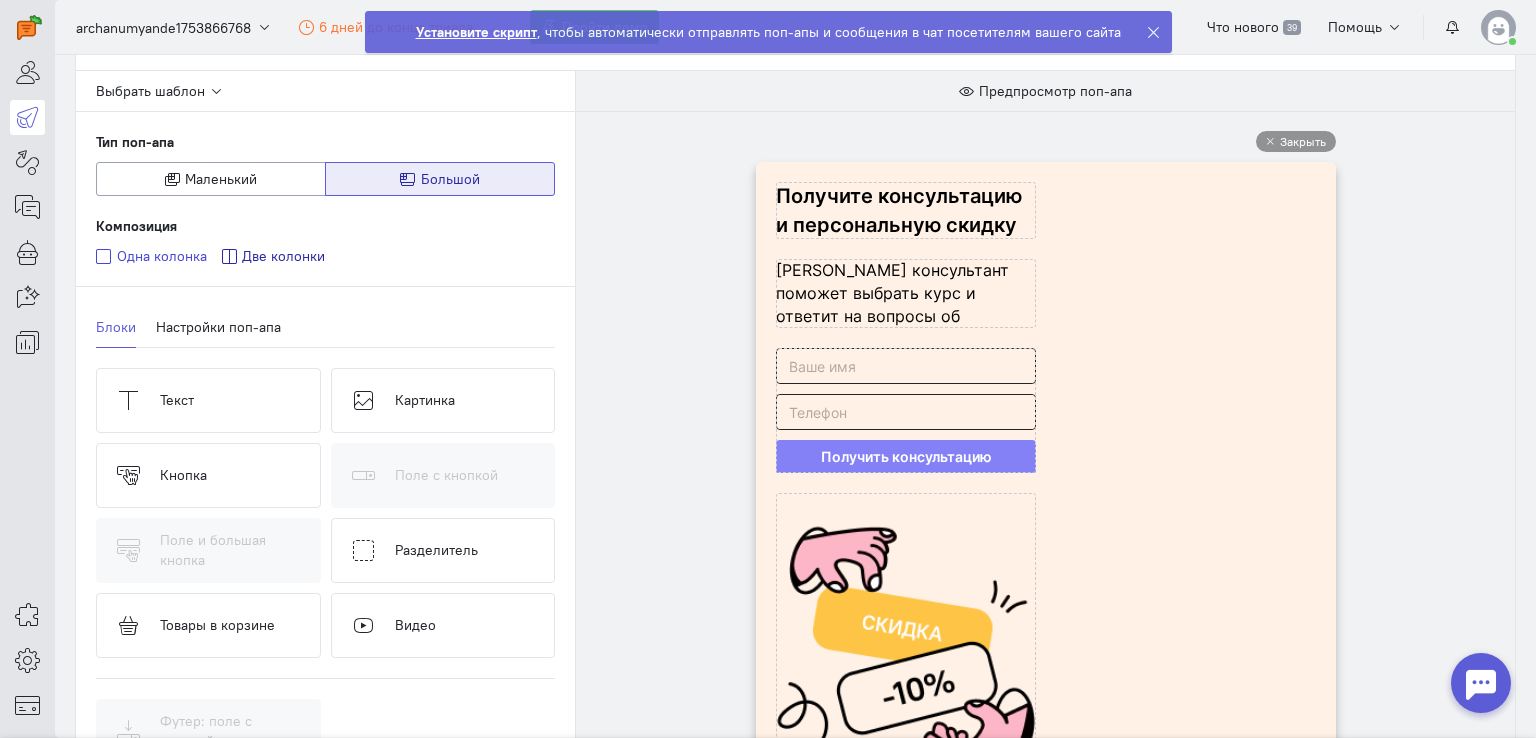 click on "Одна колонка" at bounding box center [162, 256] 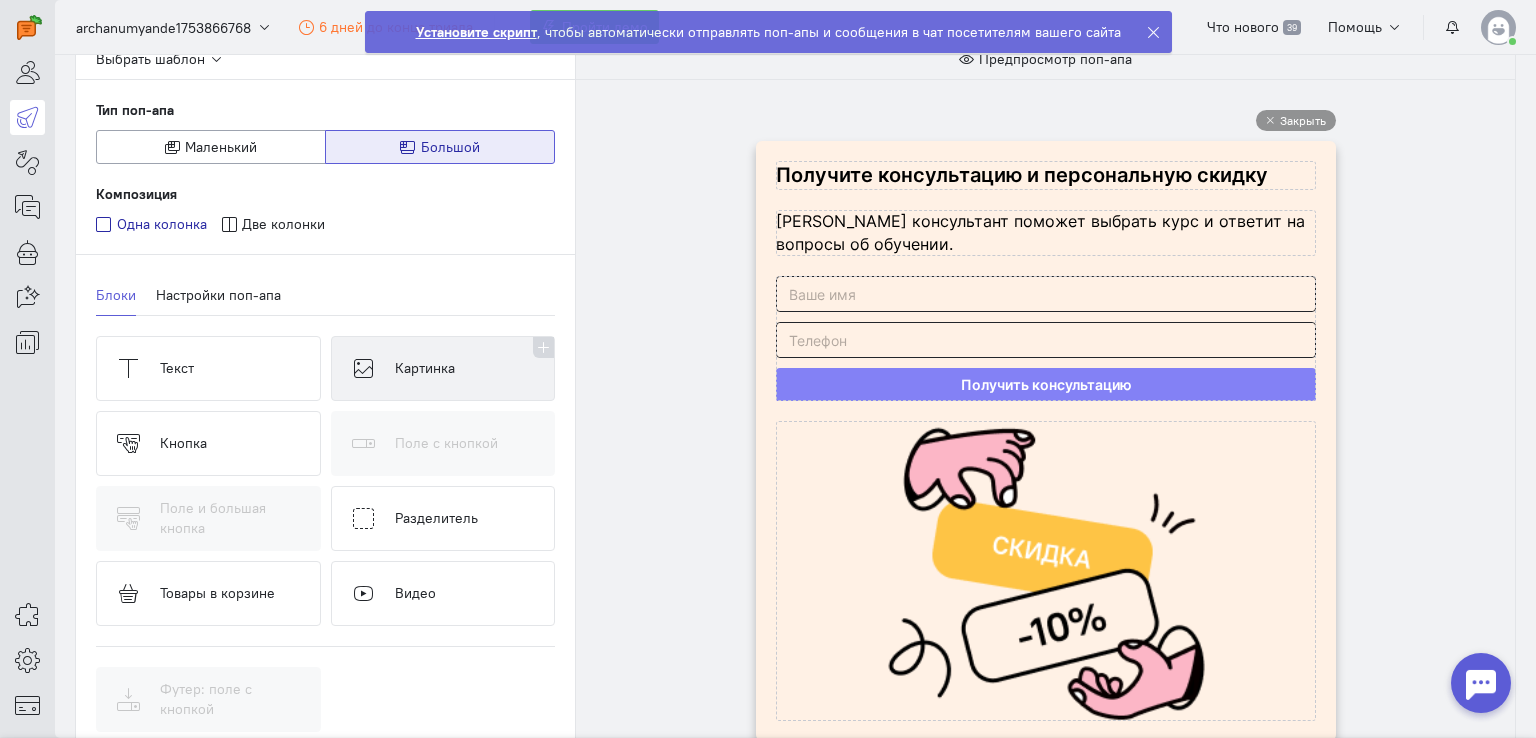 scroll, scrollTop: 200, scrollLeft: 0, axis: vertical 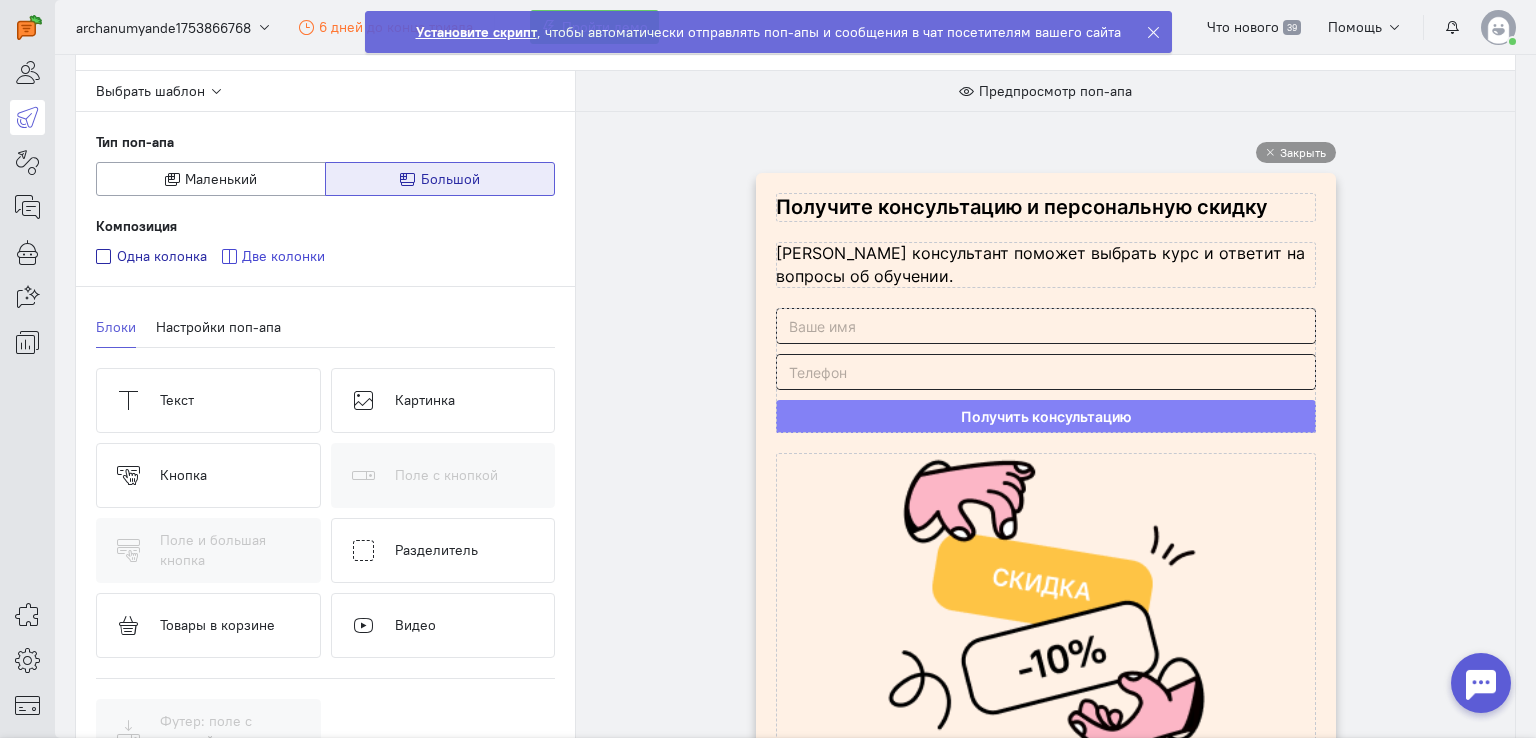 click on "Две колонки" at bounding box center (283, 256) 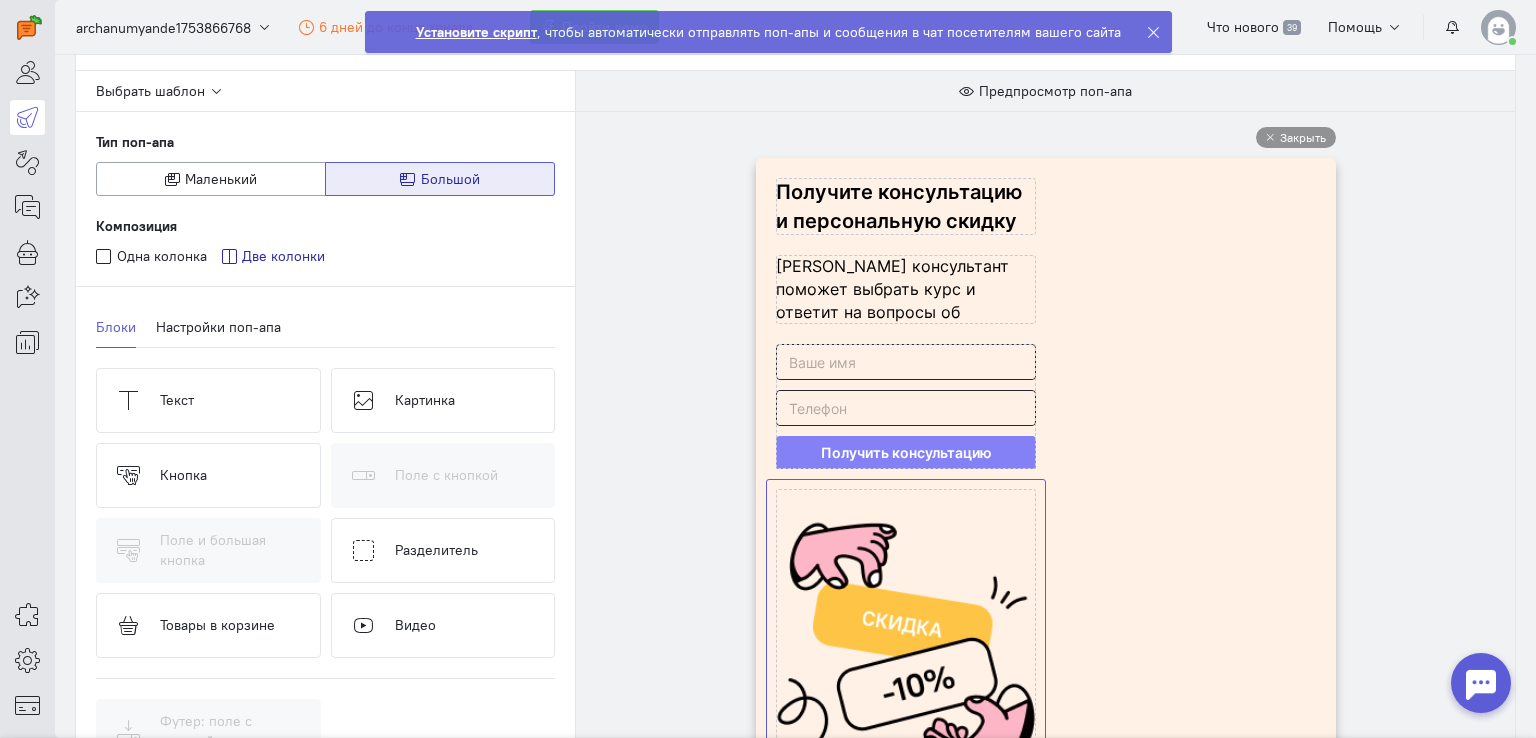 scroll, scrollTop: 8, scrollLeft: 0, axis: vertical 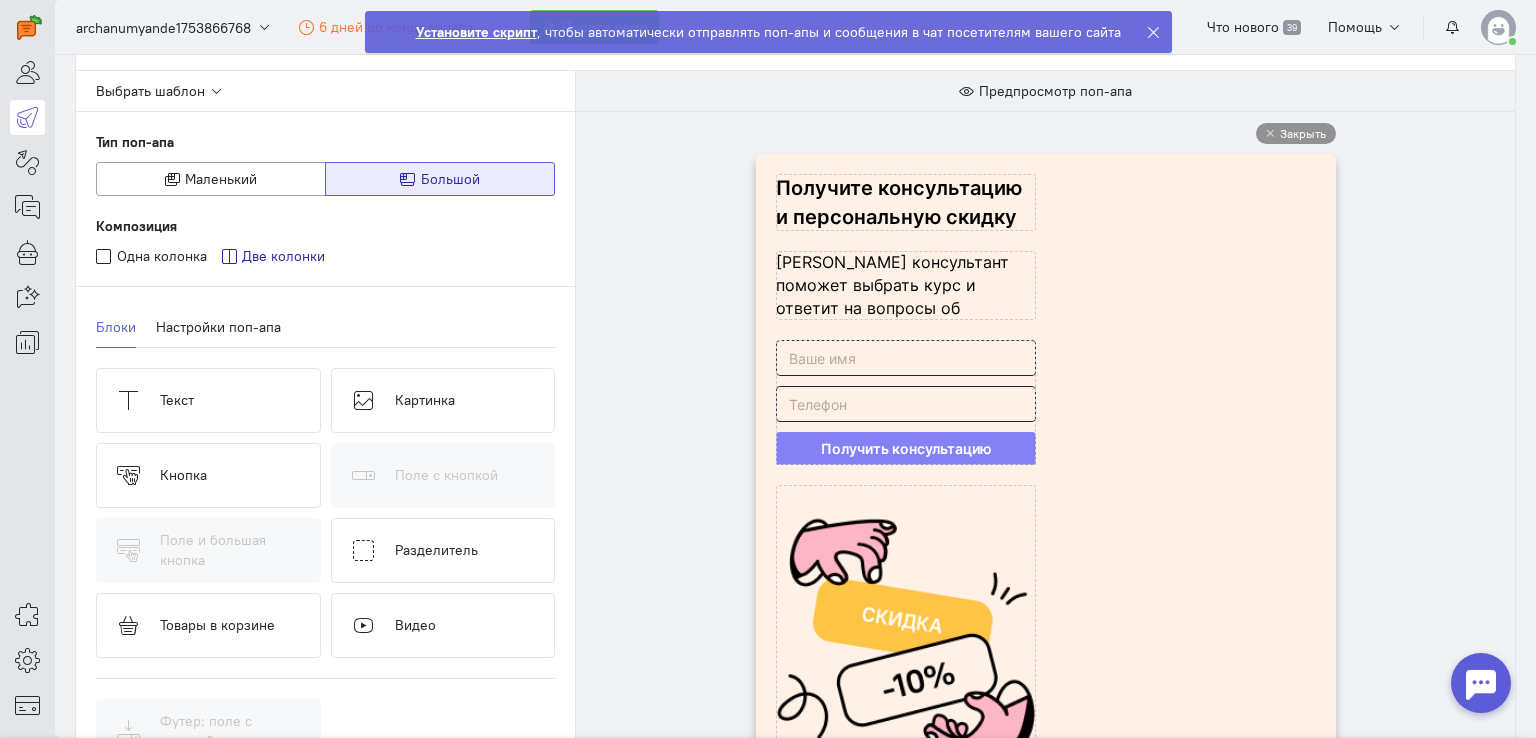 drag, startPoint x: 926, startPoint y: 596, endPoint x: 1190, endPoint y: 225, distance: 455.34274 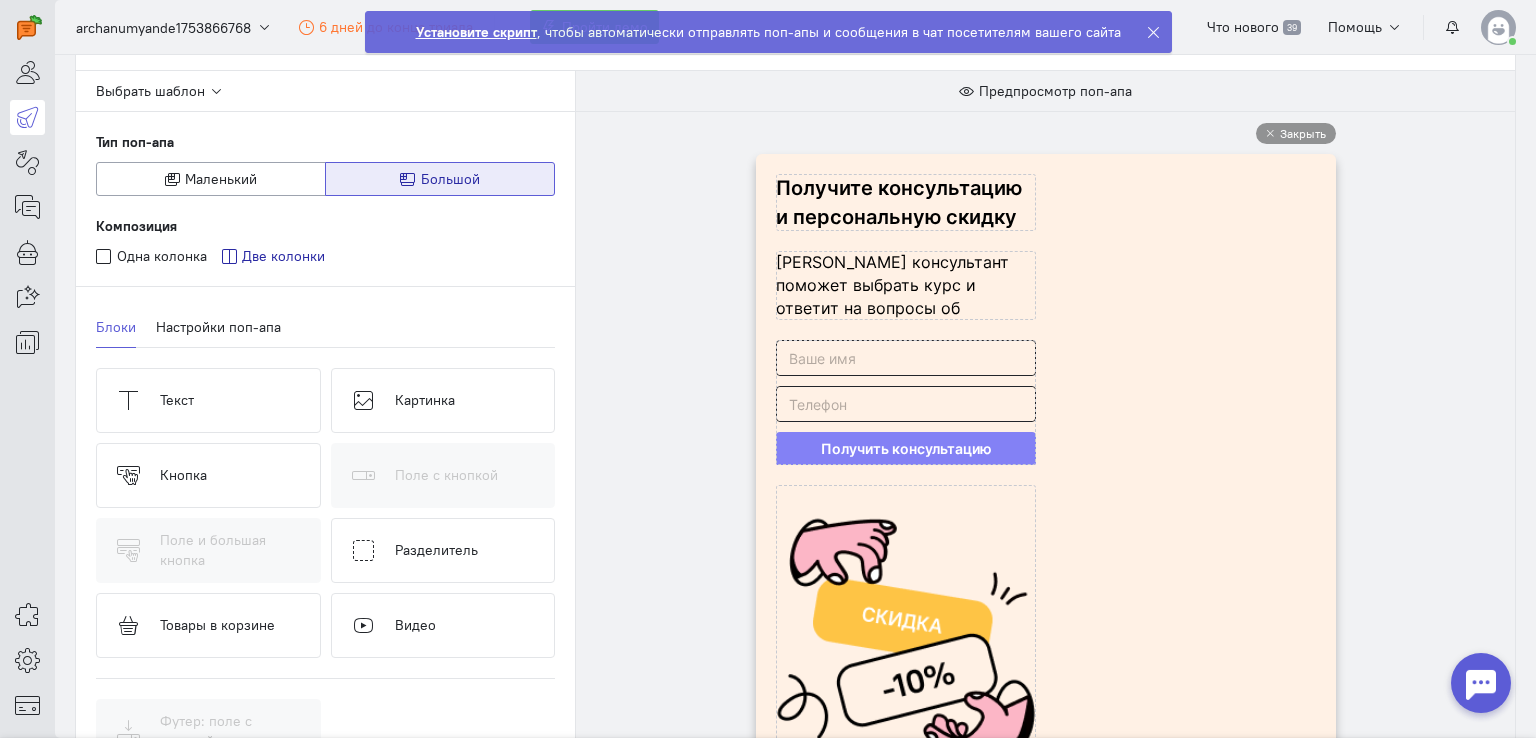 click at bounding box center [1046, 479] 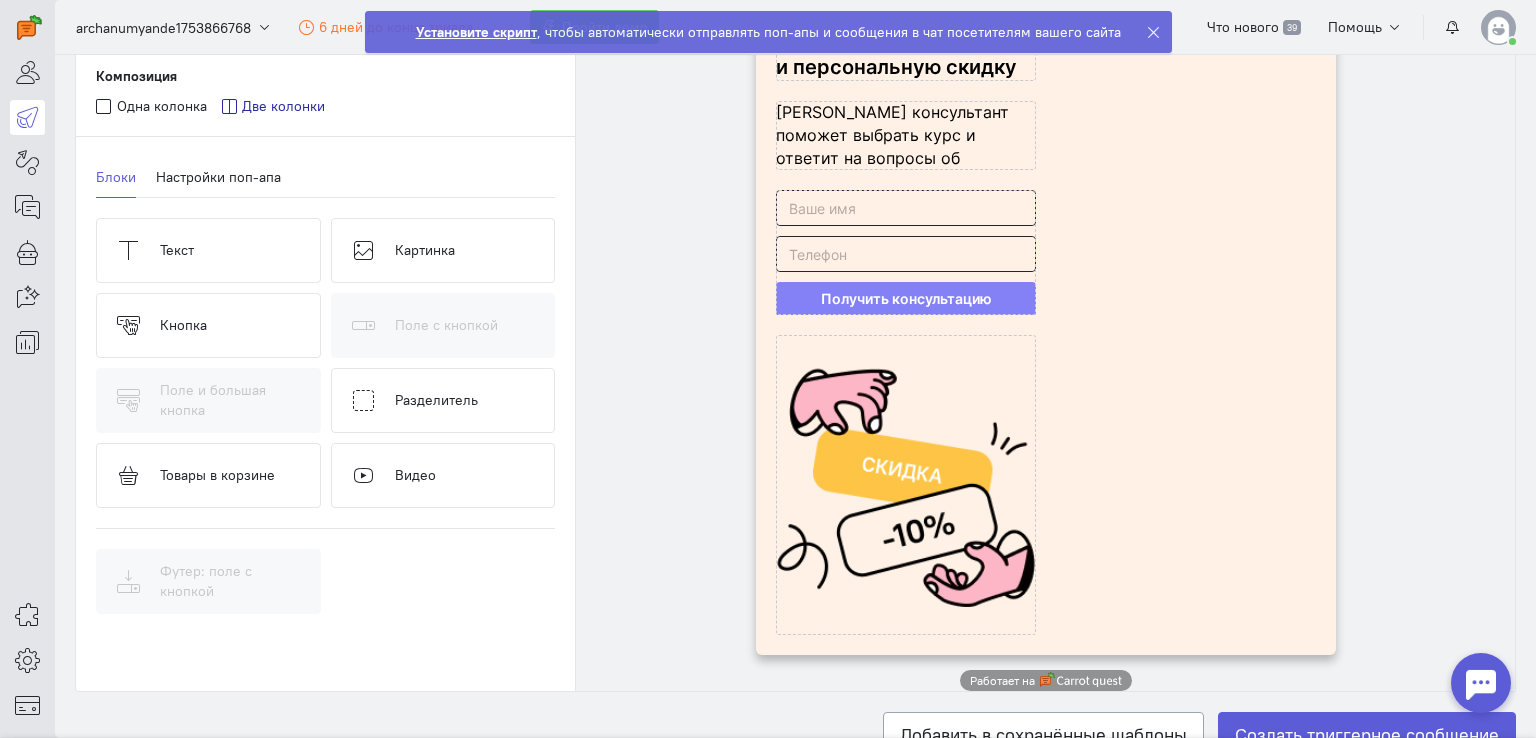 scroll, scrollTop: 508, scrollLeft: 0, axis: vertical 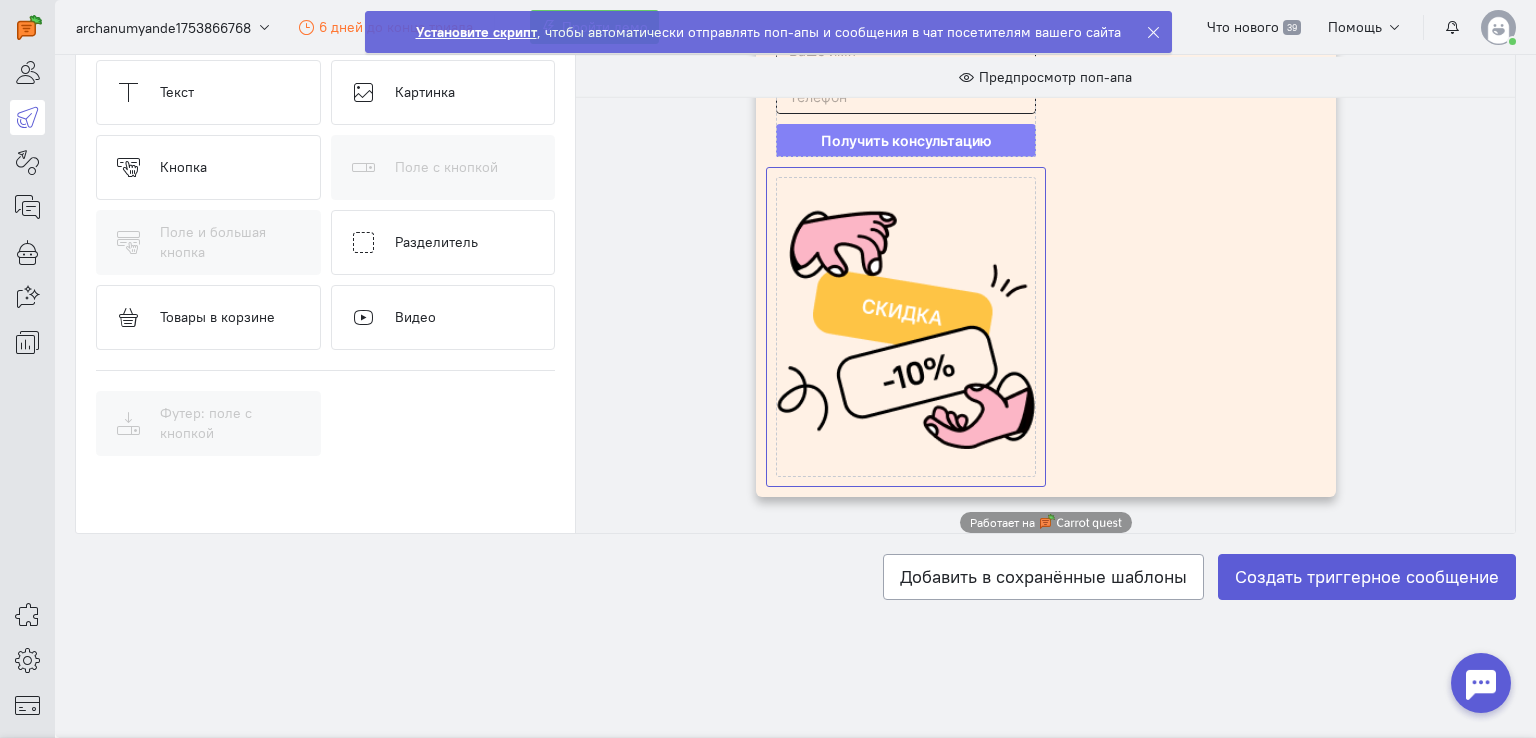 click at bounding box center (906, 327) 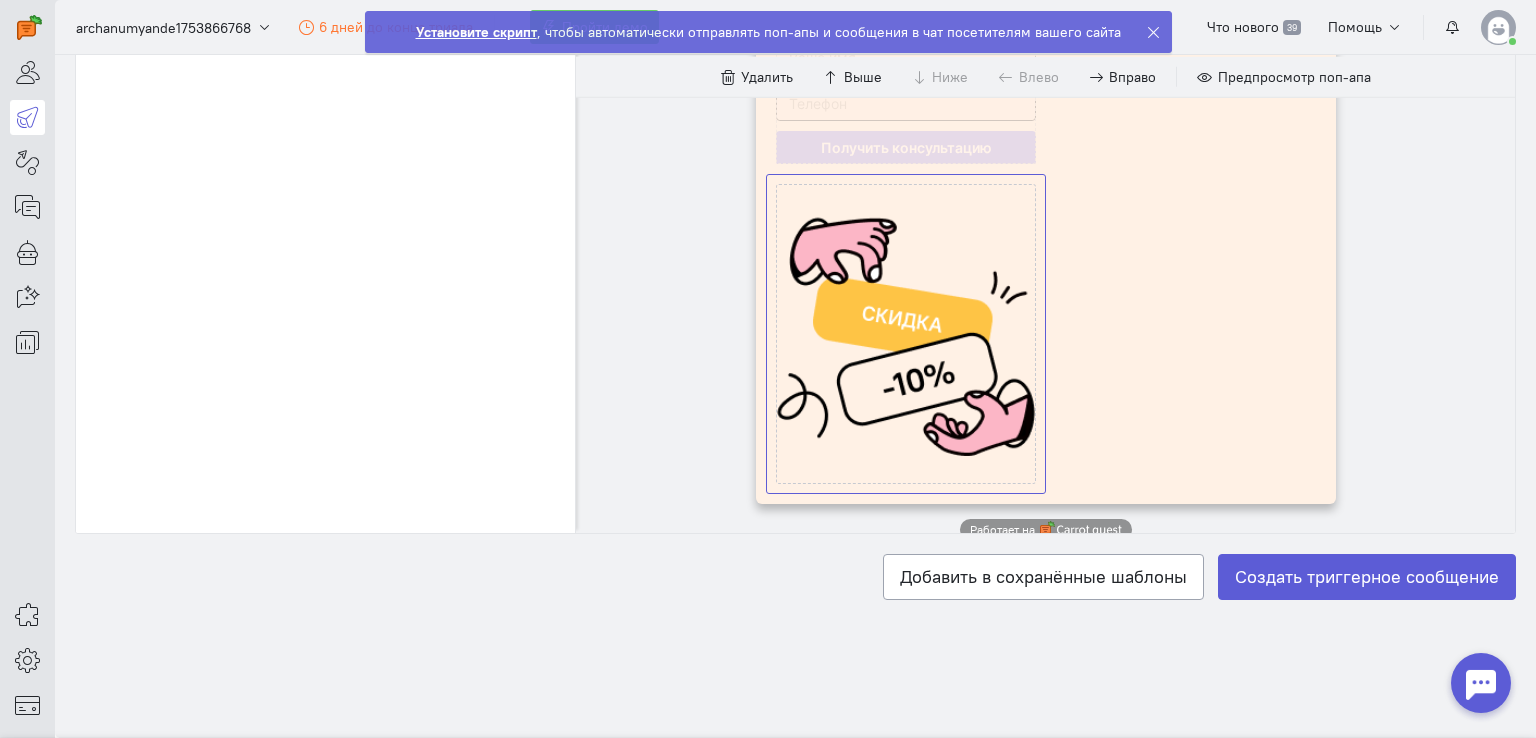 scroll, scrollTop: 0, scrollLeft: 0, axis: both 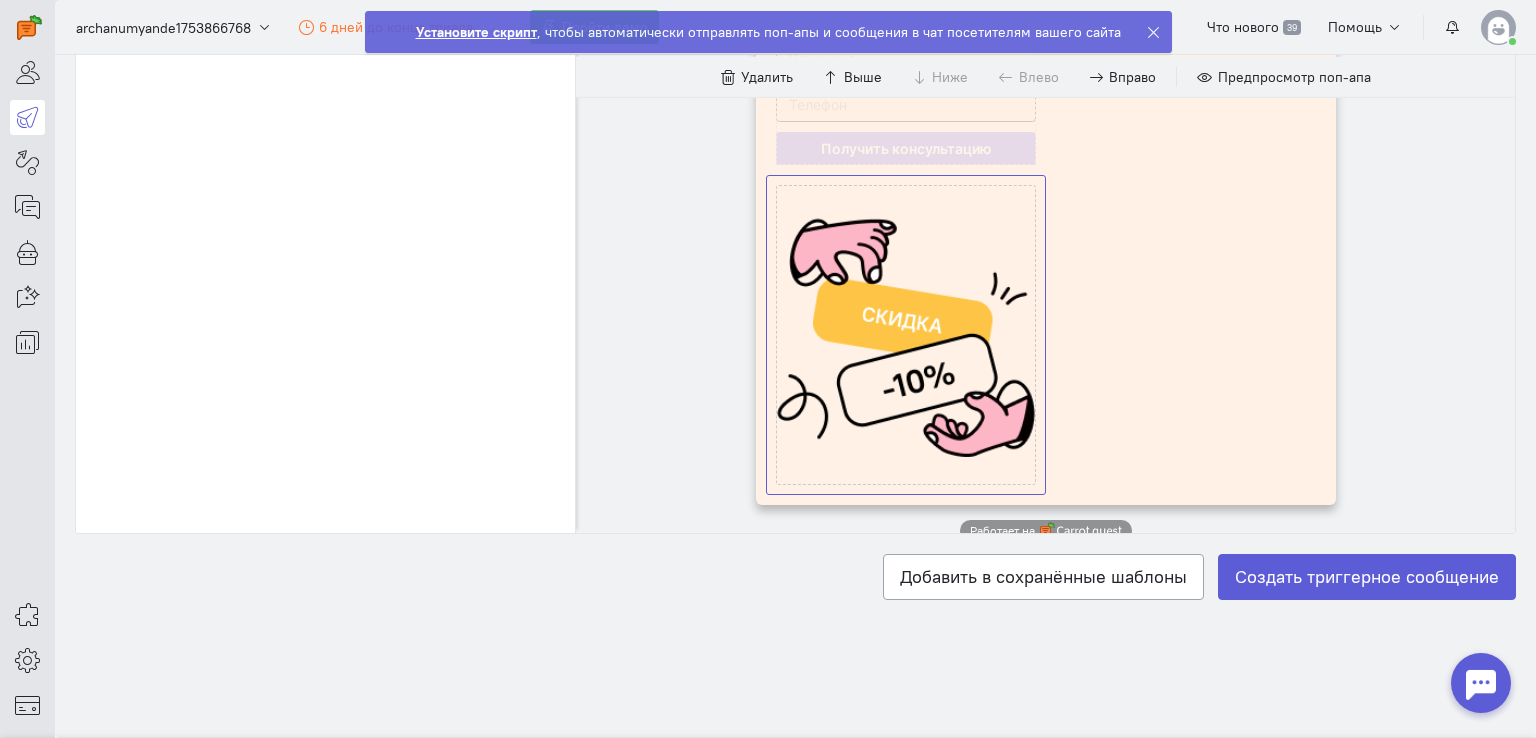 click 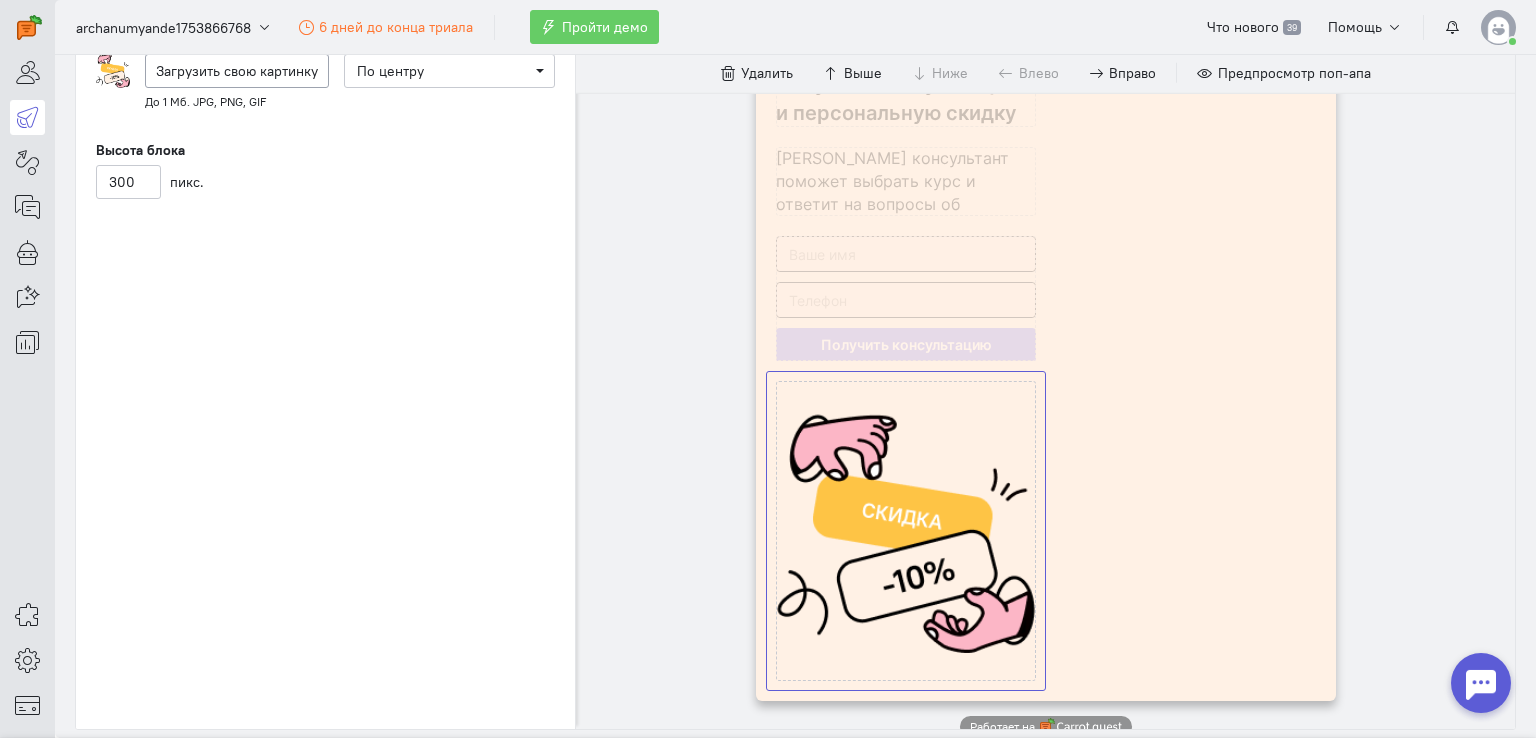 scroll, scrollTop: 308, scrollLeft: 0, axis: vertical 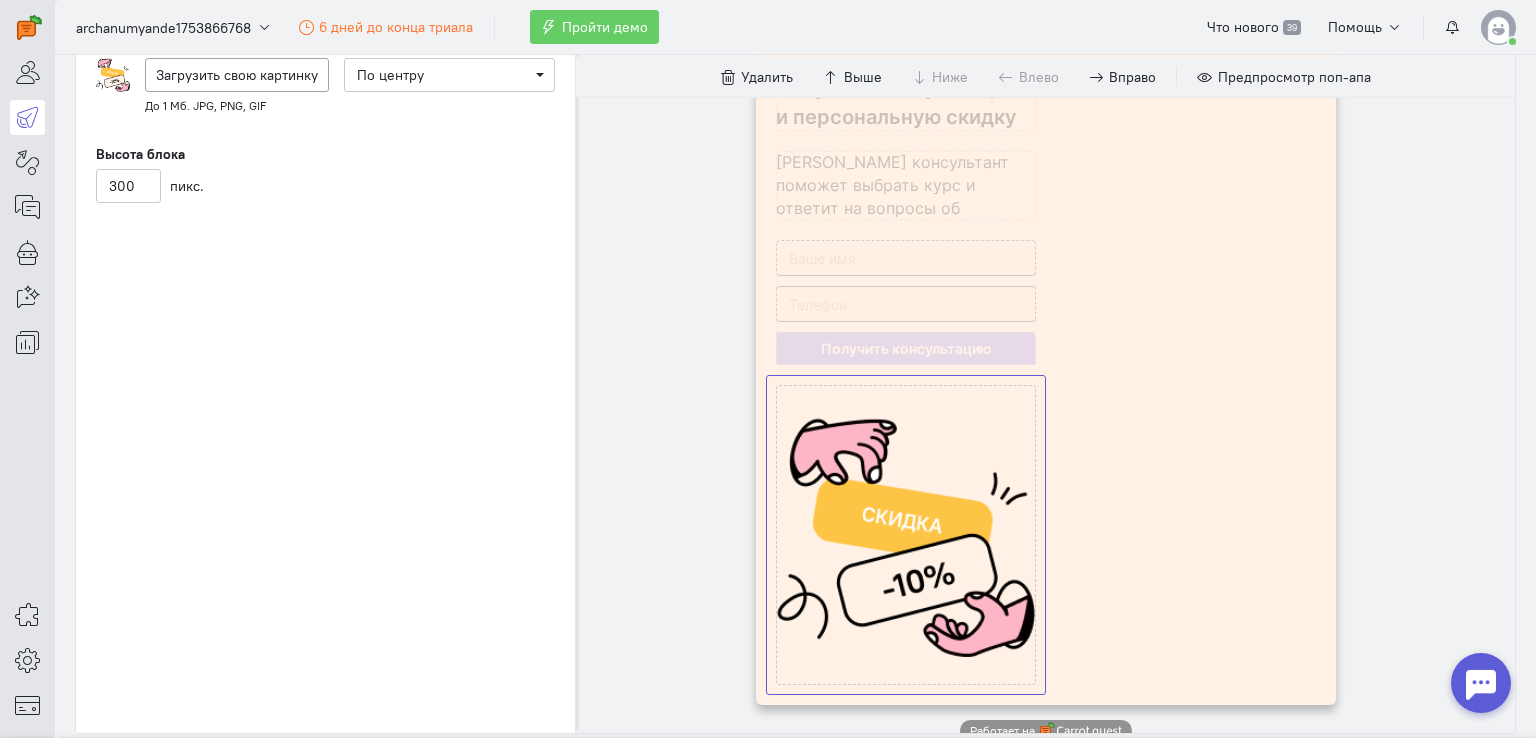 click at bounding box center (906, 535) 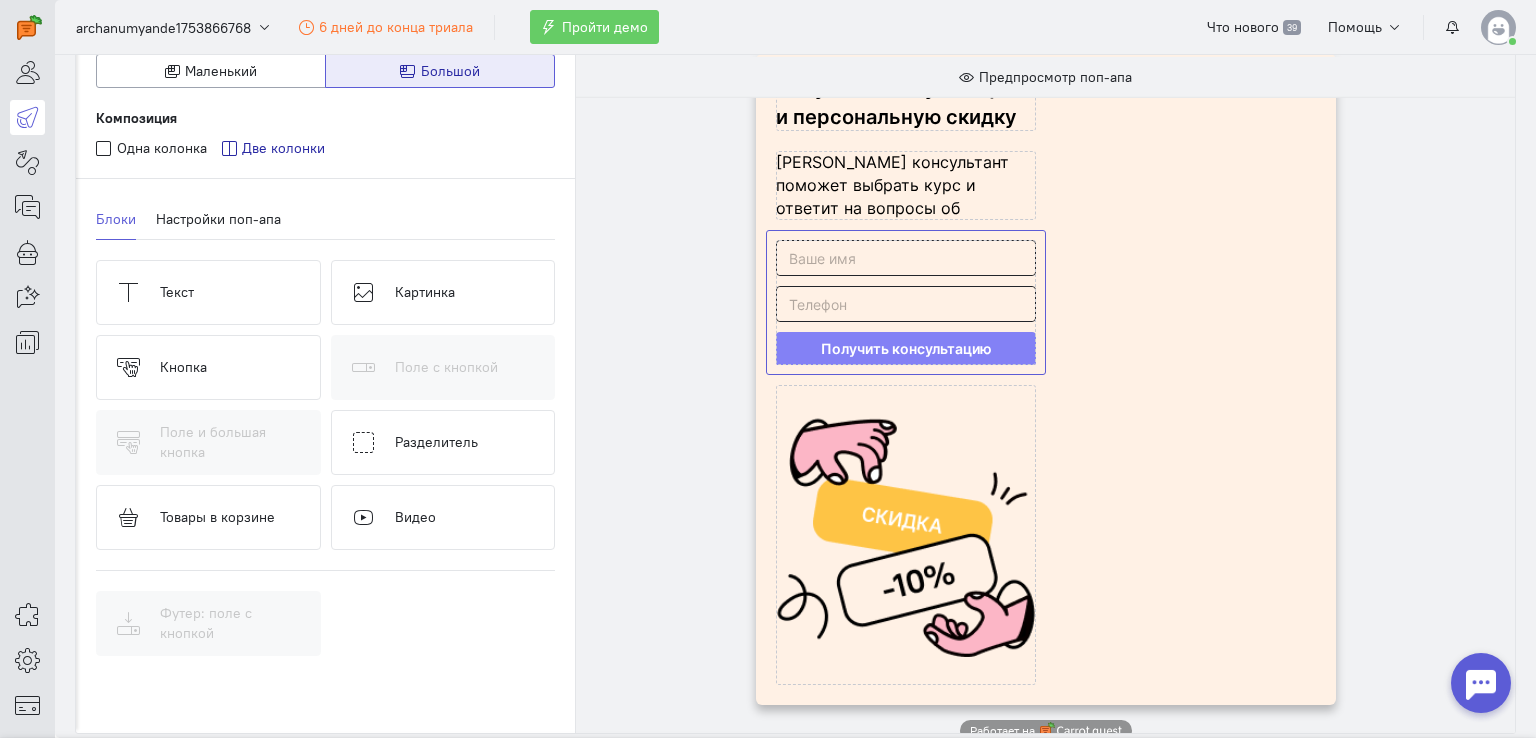 click at bounding box center [906, 302] 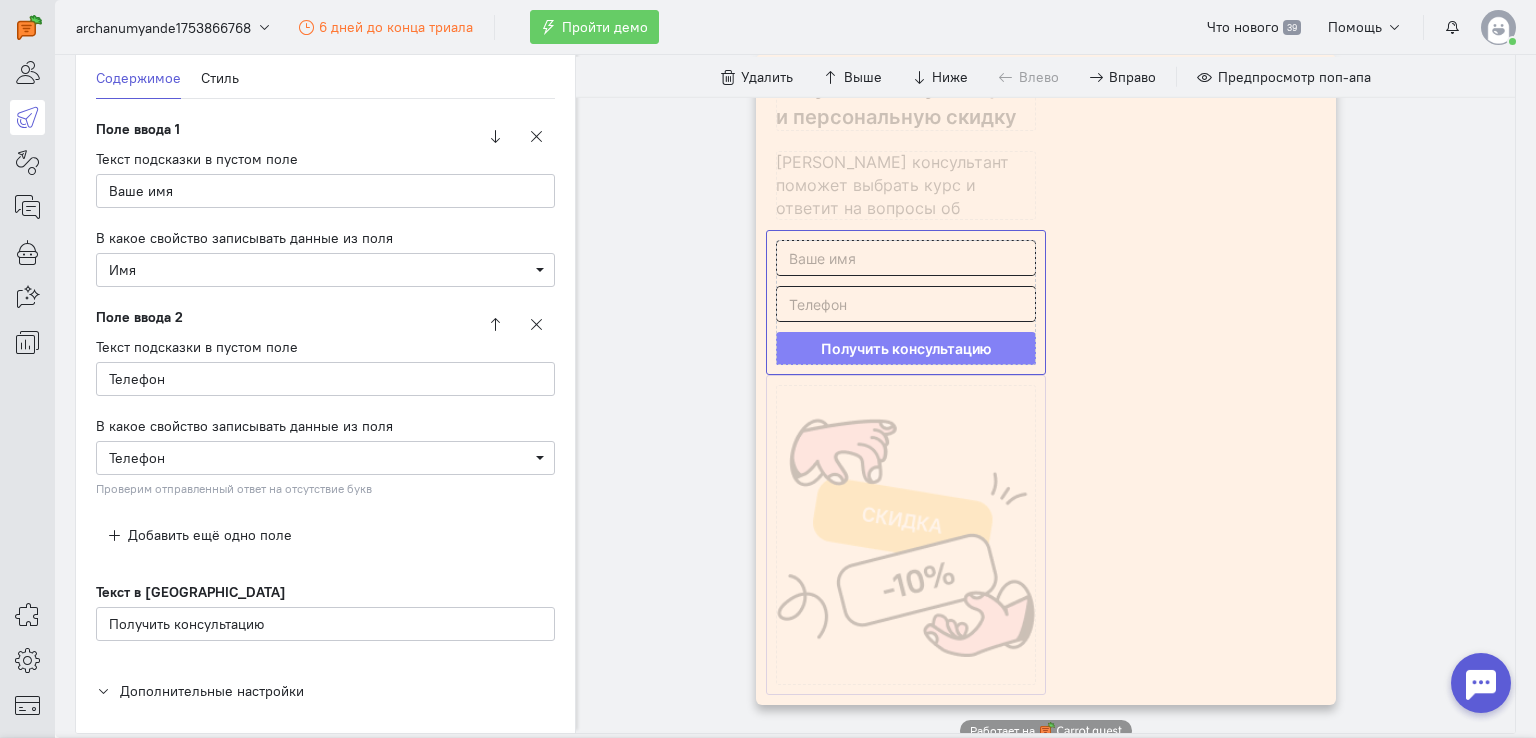 click at bounding box center (906, 535) 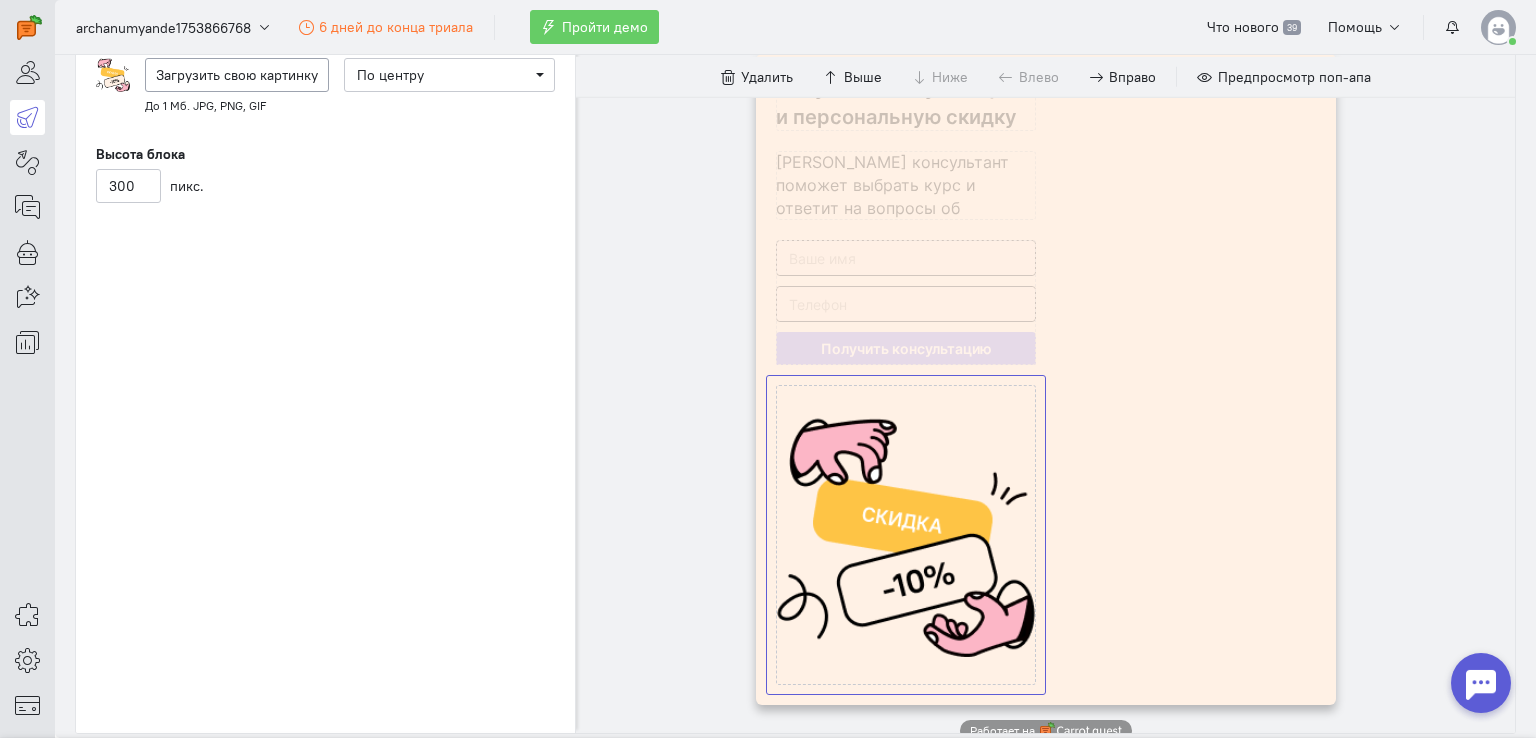 drag, startPoint x: 856, startPoint y: 487, endPoint x: 1106, endPoint y: 317, distance: 302.32434 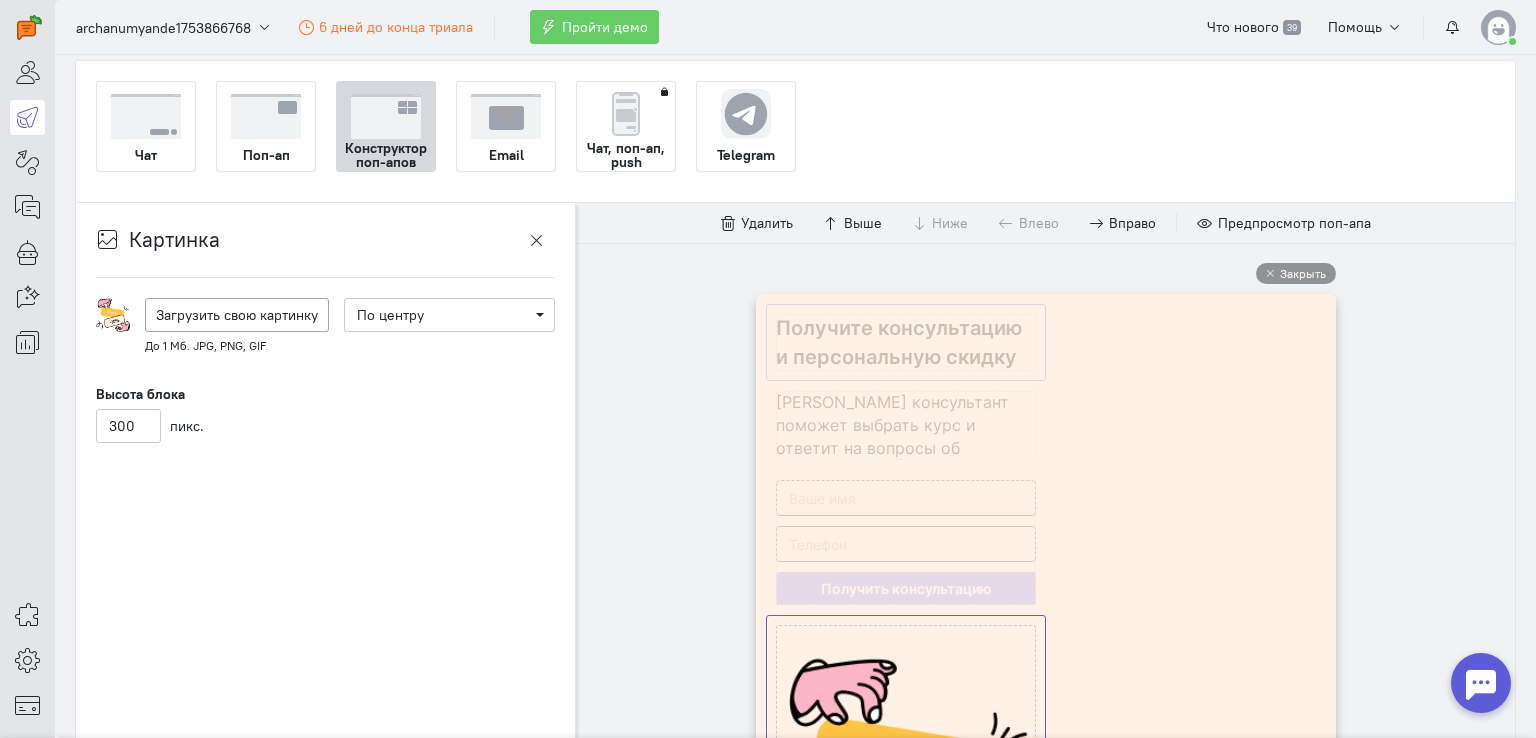 scroll, scrollTop: 8, scrollLeft: 0, axis: vertical 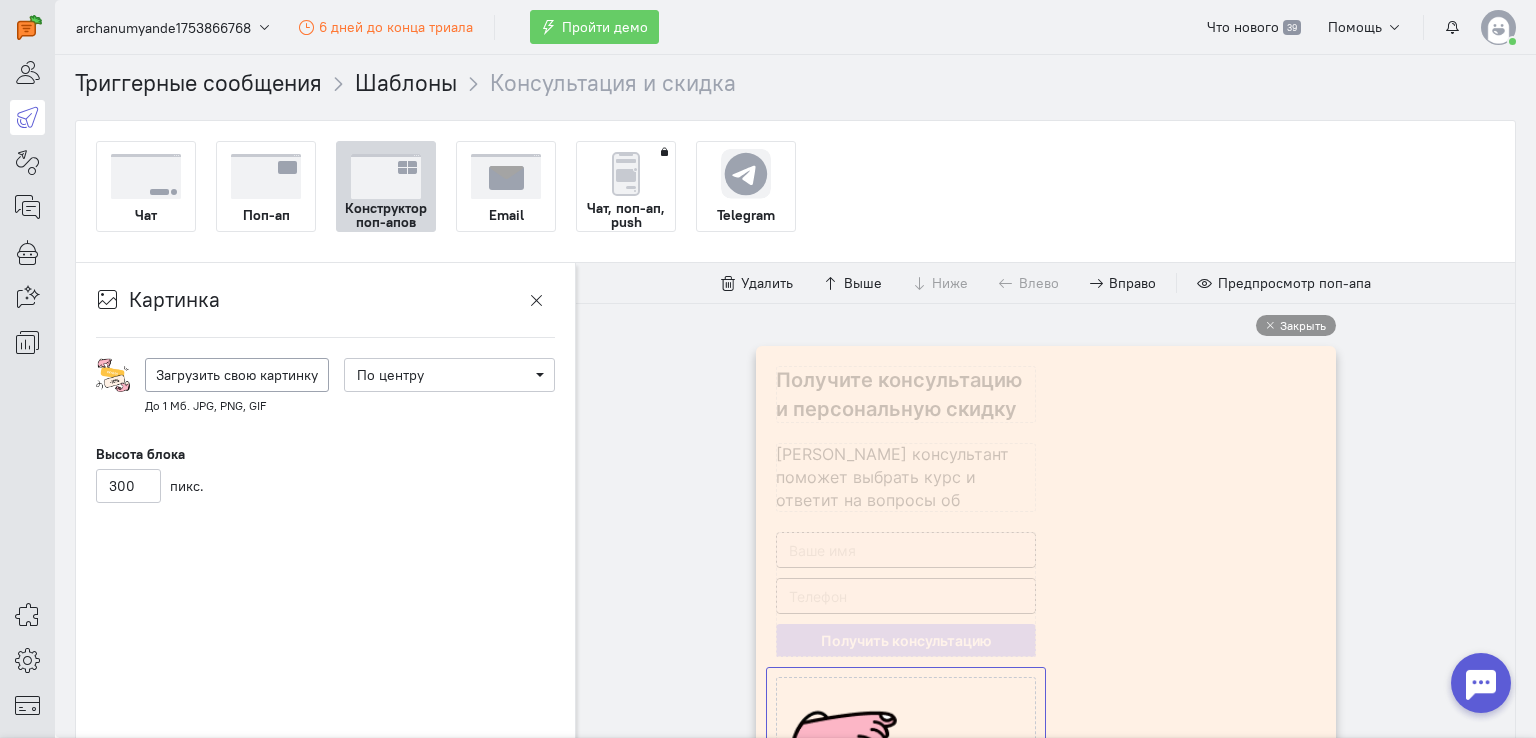 click on "Удалить
Выше
Ниже
[GEOGRAPHIC_DATA]
Вправо
Предпросмотр поп-апа" at bounding box center [1045, 283] 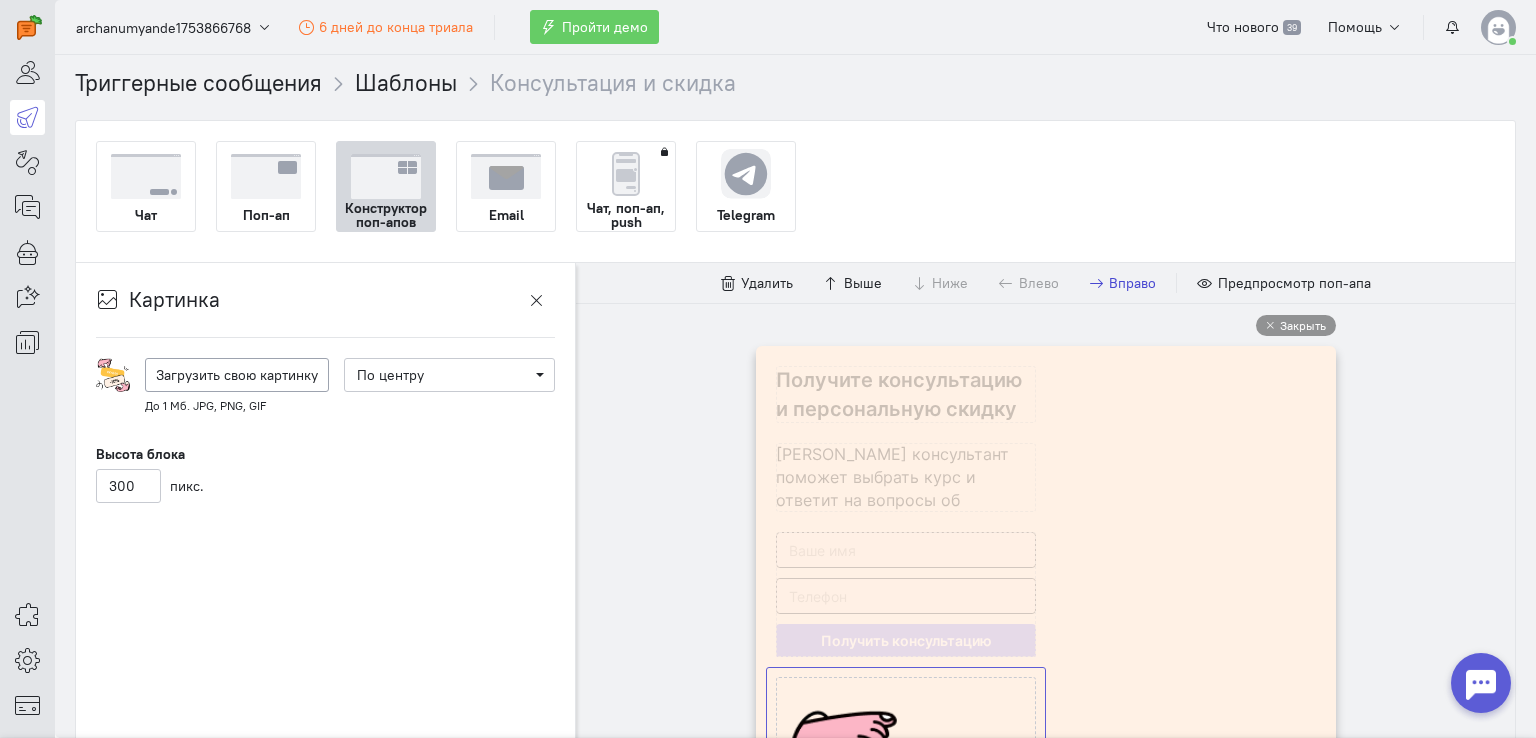 click on "Вправо" at bounding box center (1132, 283) 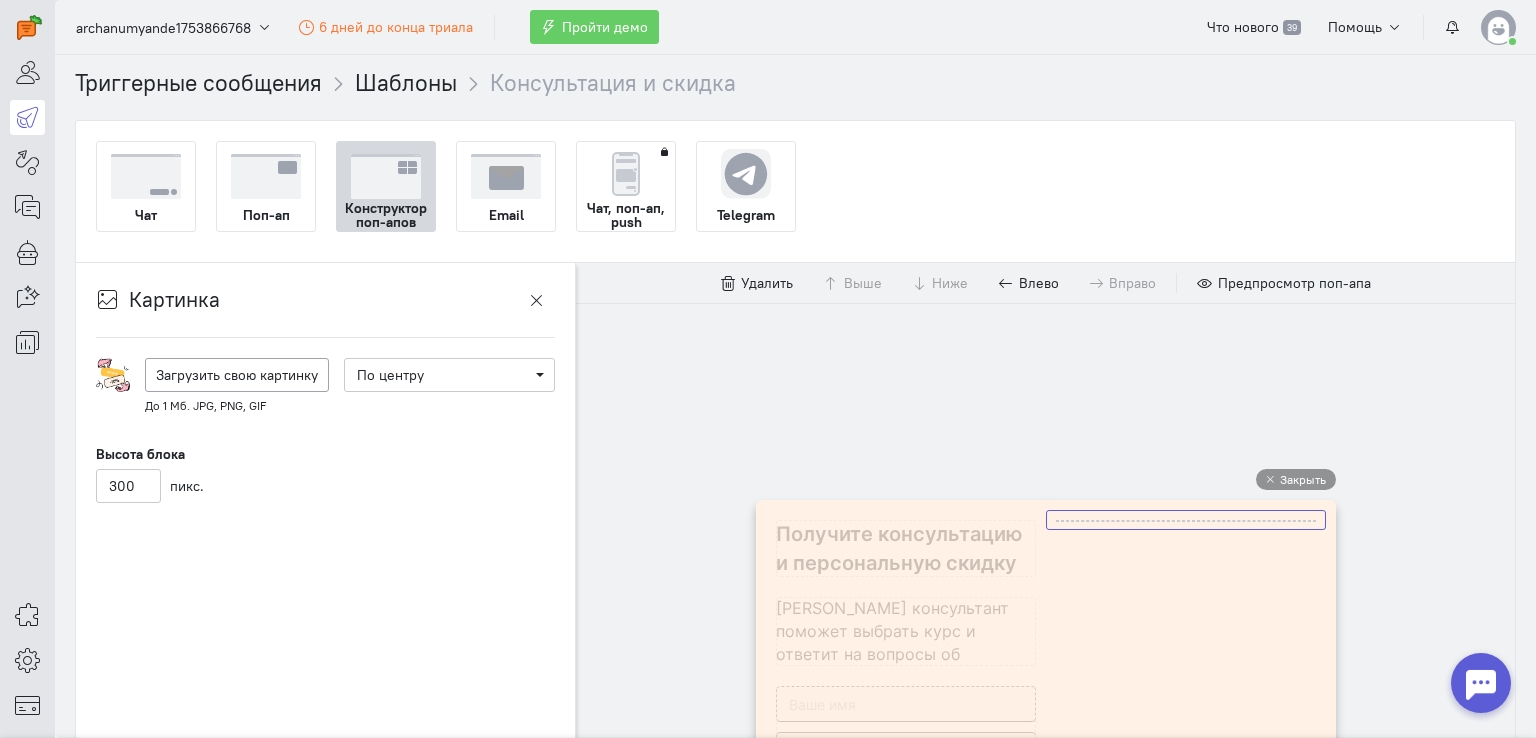 scroll, scrollTop: 0, scrollLeft: 0, axis: both 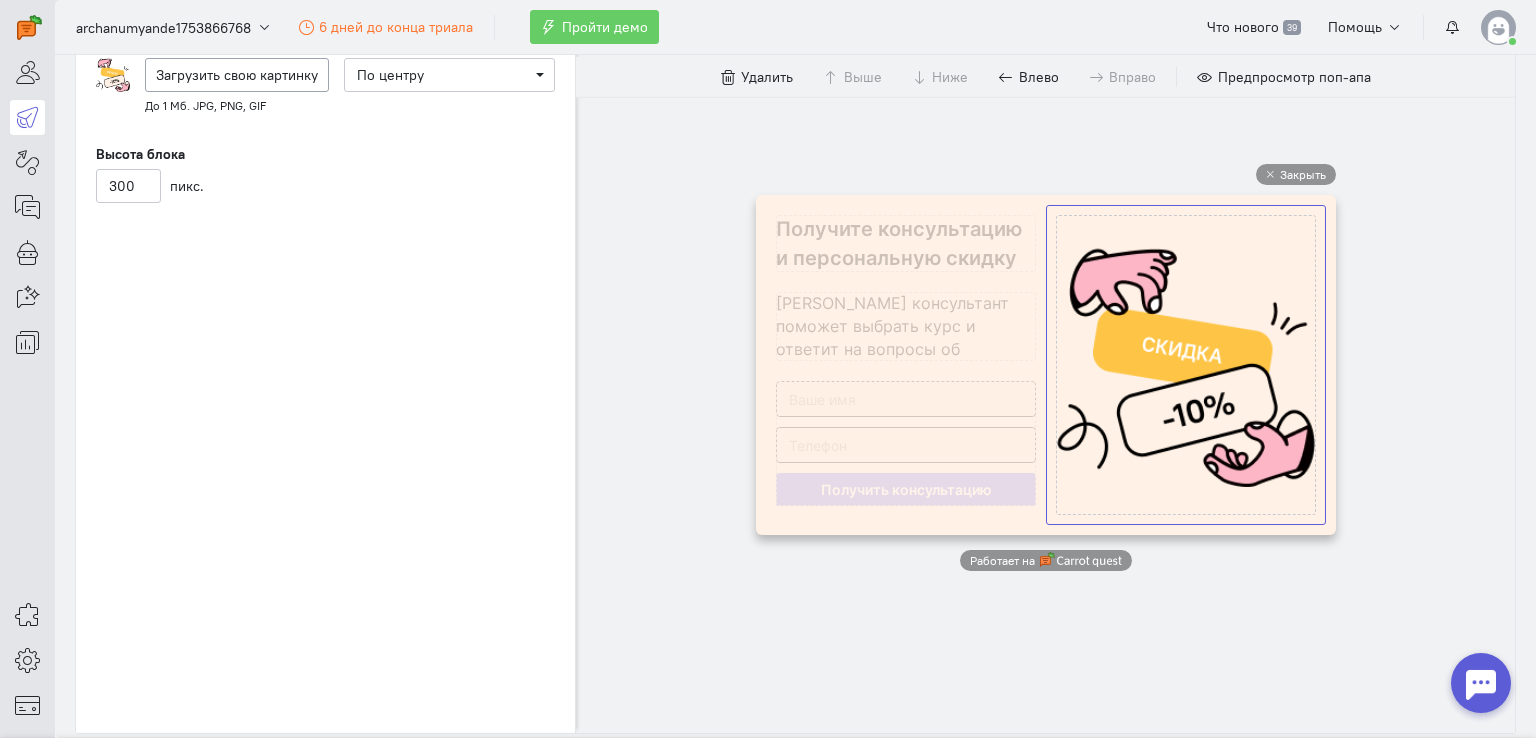 click on "Закрыть
Работает на" at bounding box center (1045, 368) 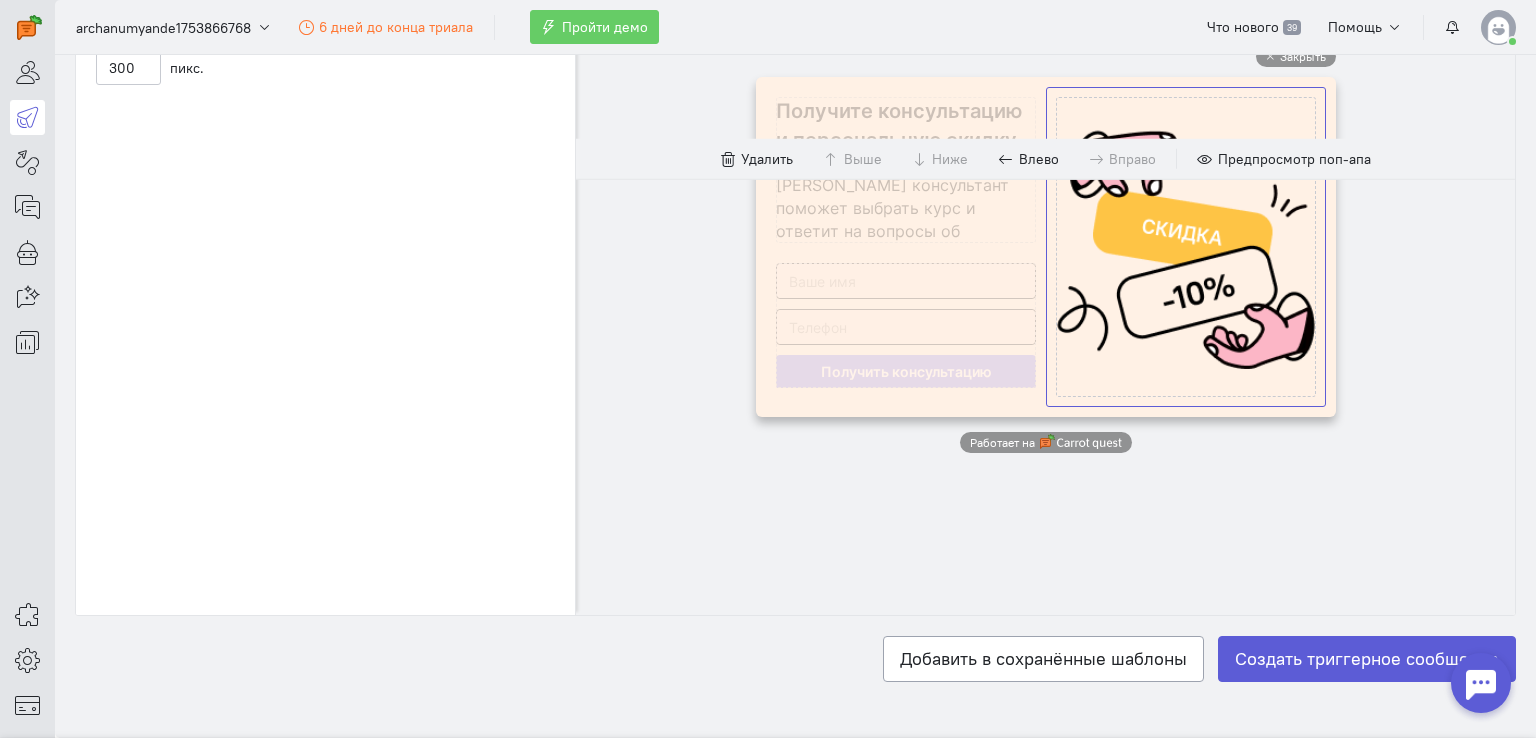 scroll, scrollTop: 508, scrollLeft: 0, axis: vertical 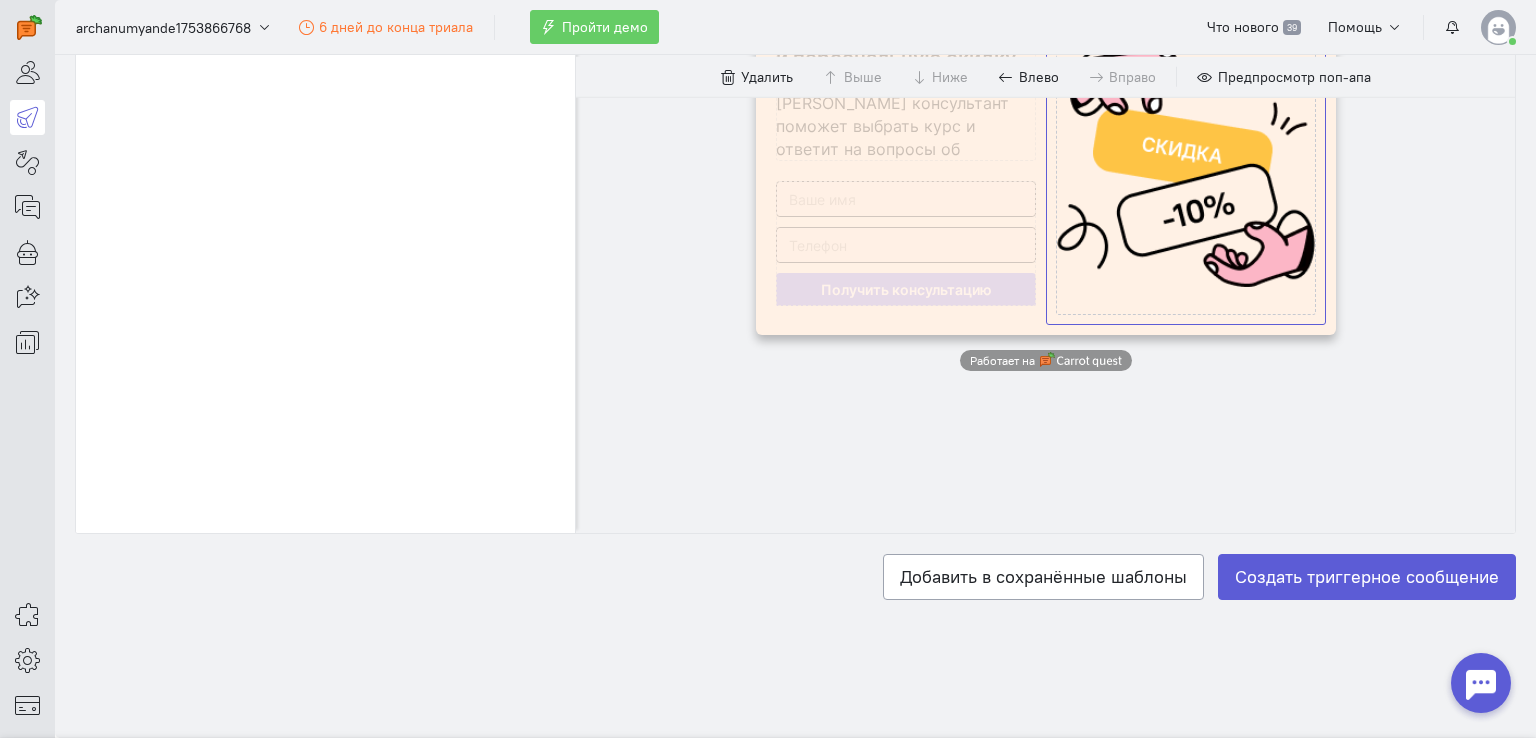 click on "Закрыть
Работает на" at bounding box center [1045, 168] 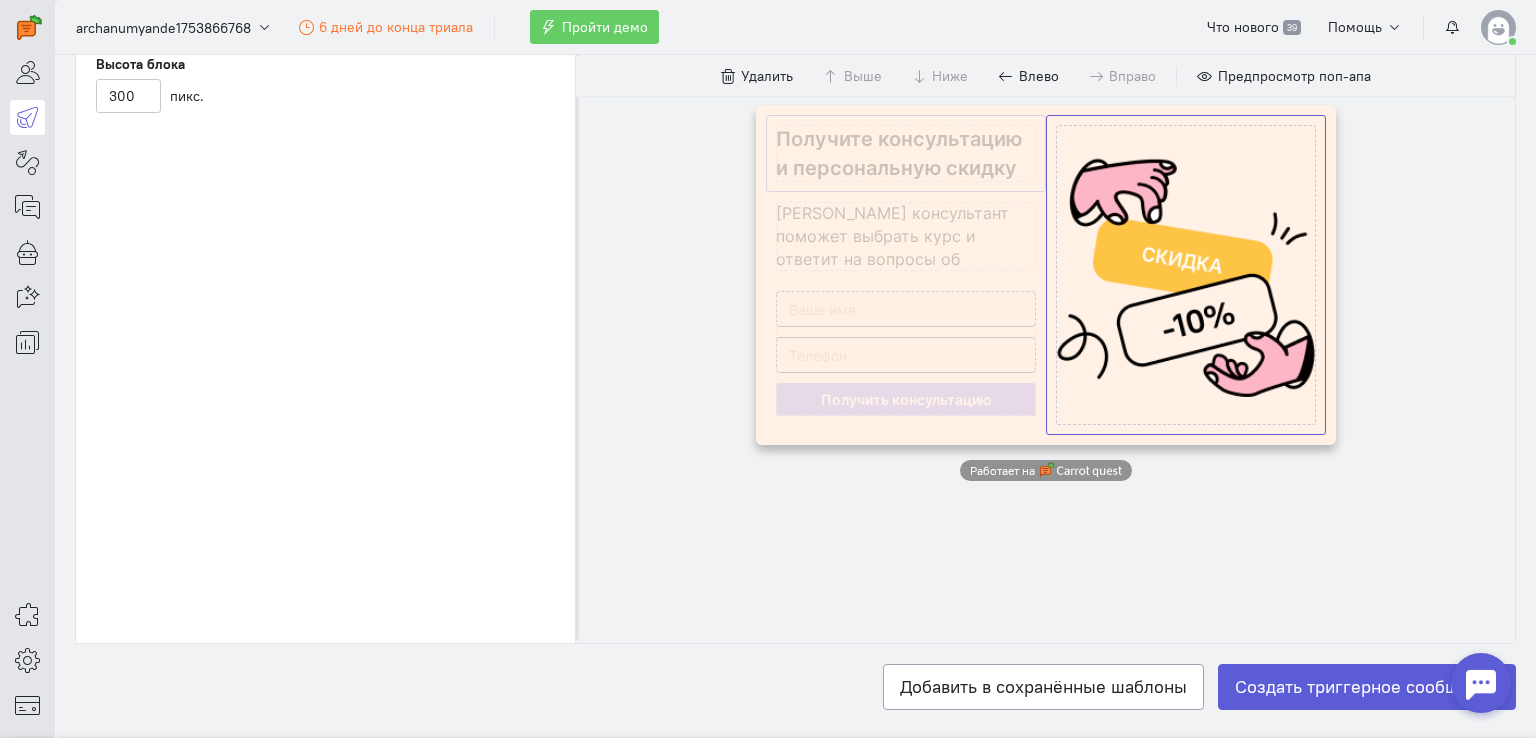 scroll, scrollTop: 208, scrollLeft: 0, axis: vertical 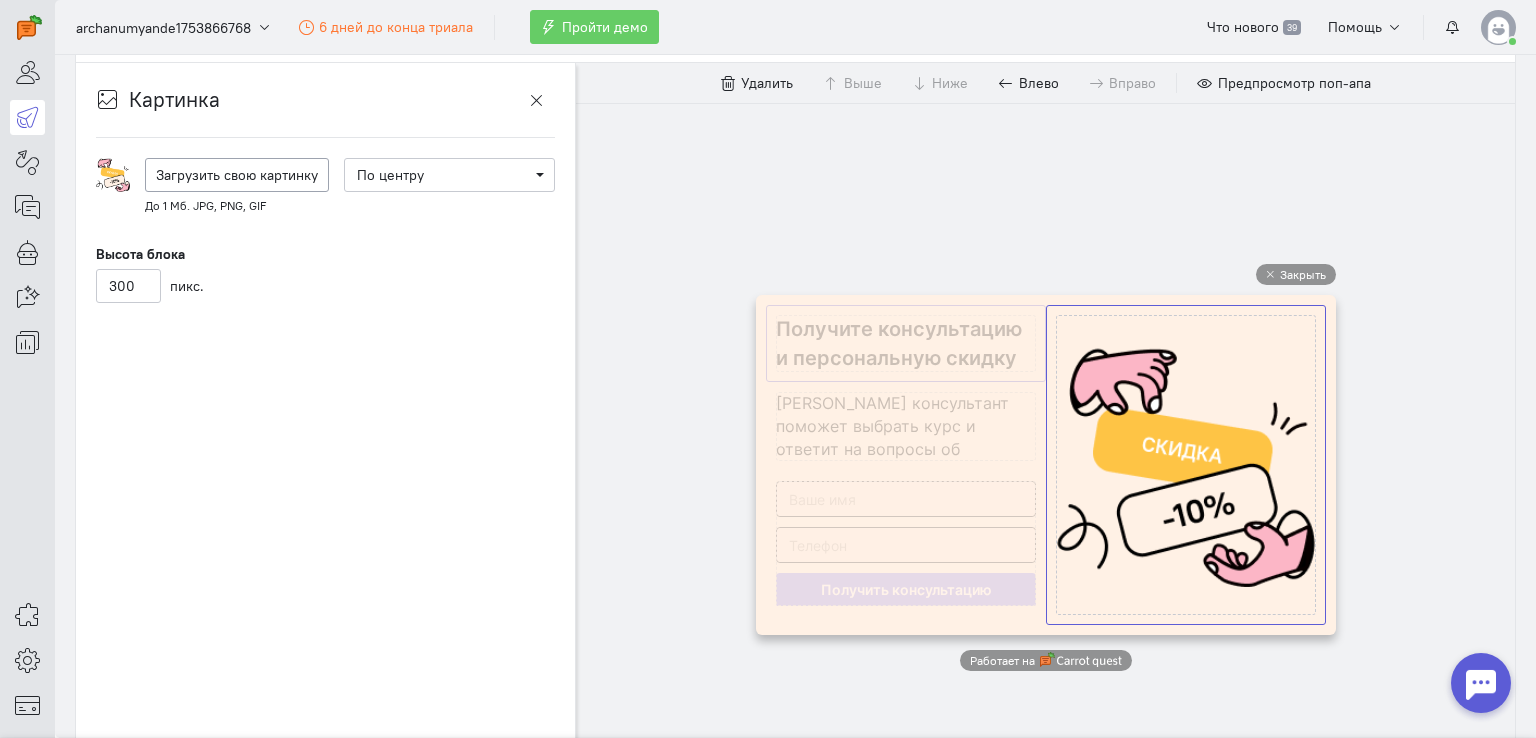 click at bounding box center [906, 343] 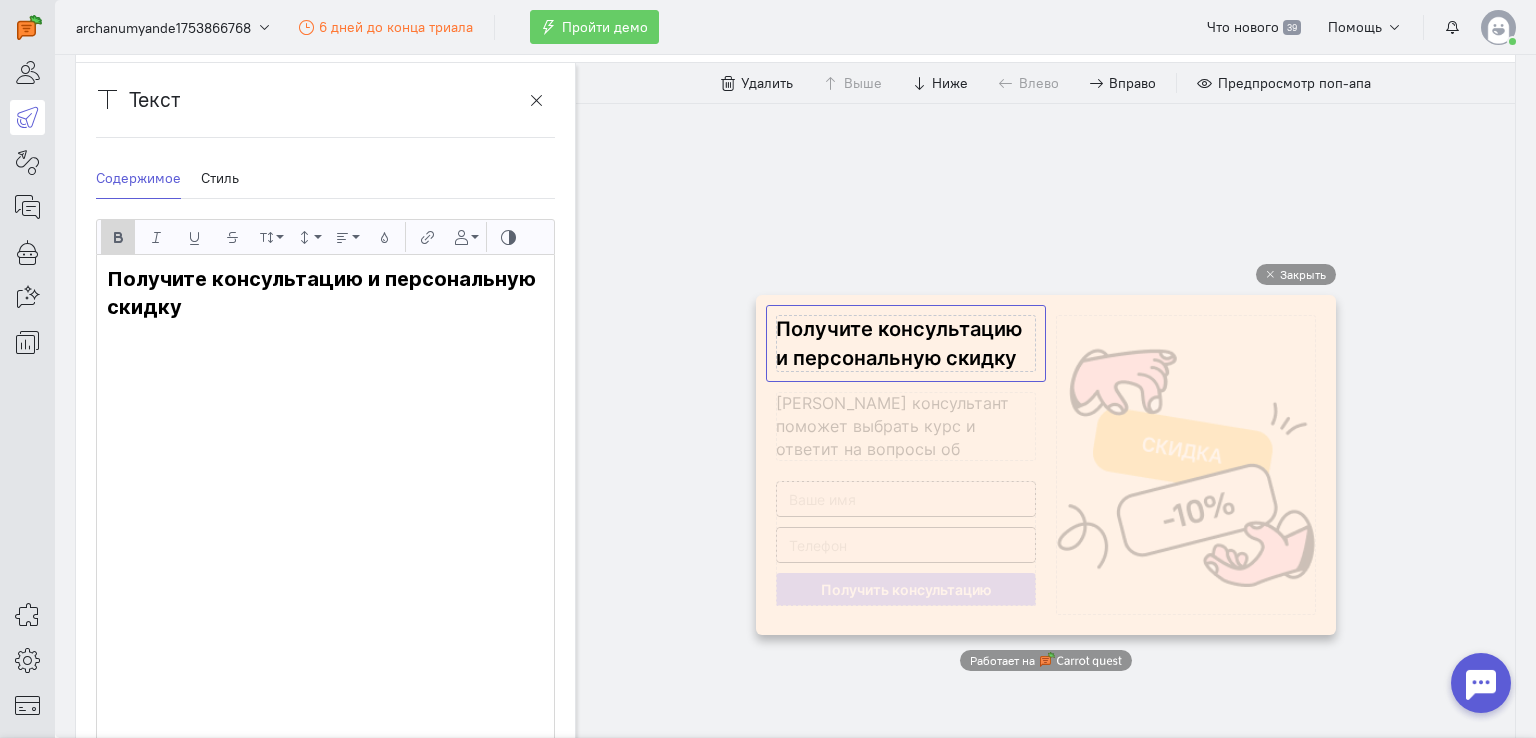 click at bounding box center (906, 343) 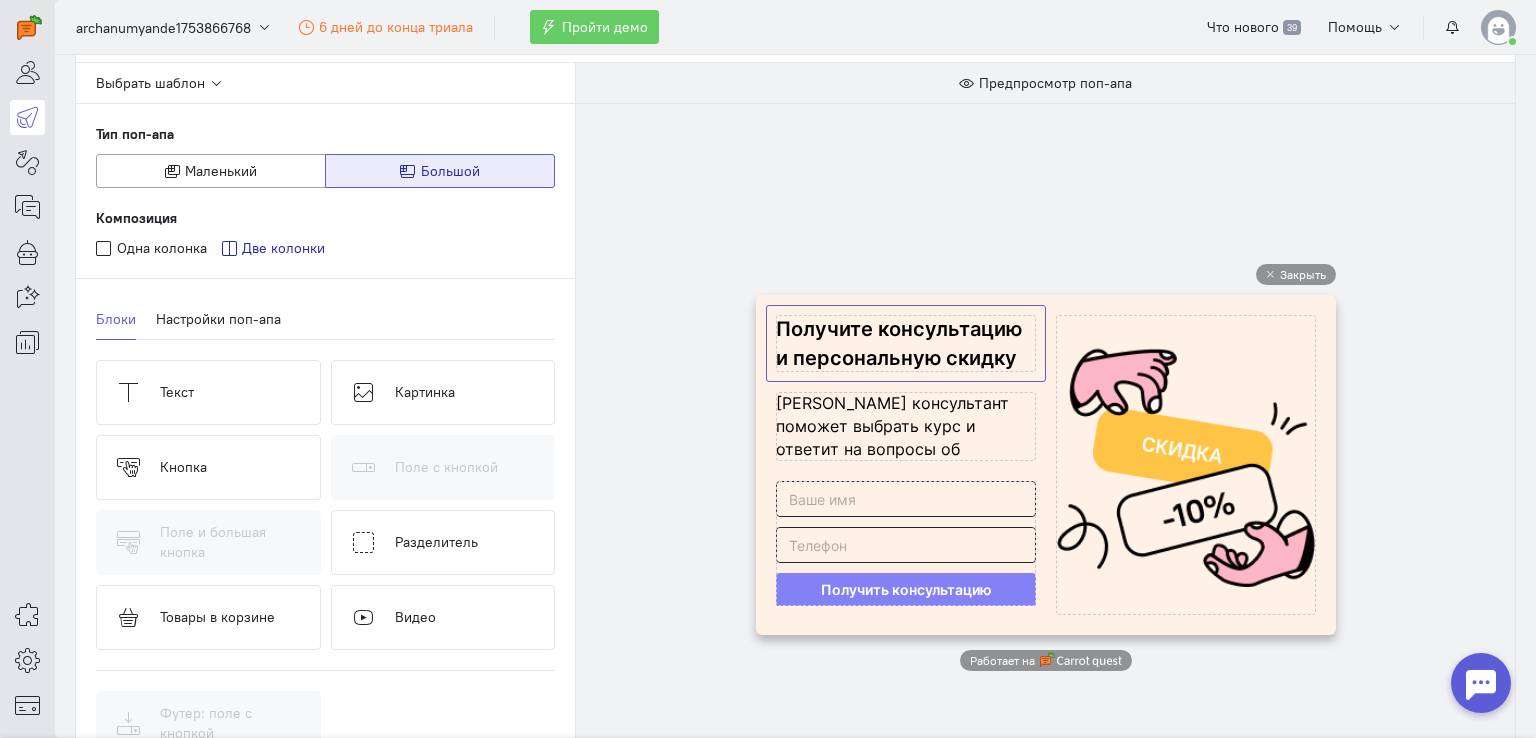 click at bounding box center (906, 343) 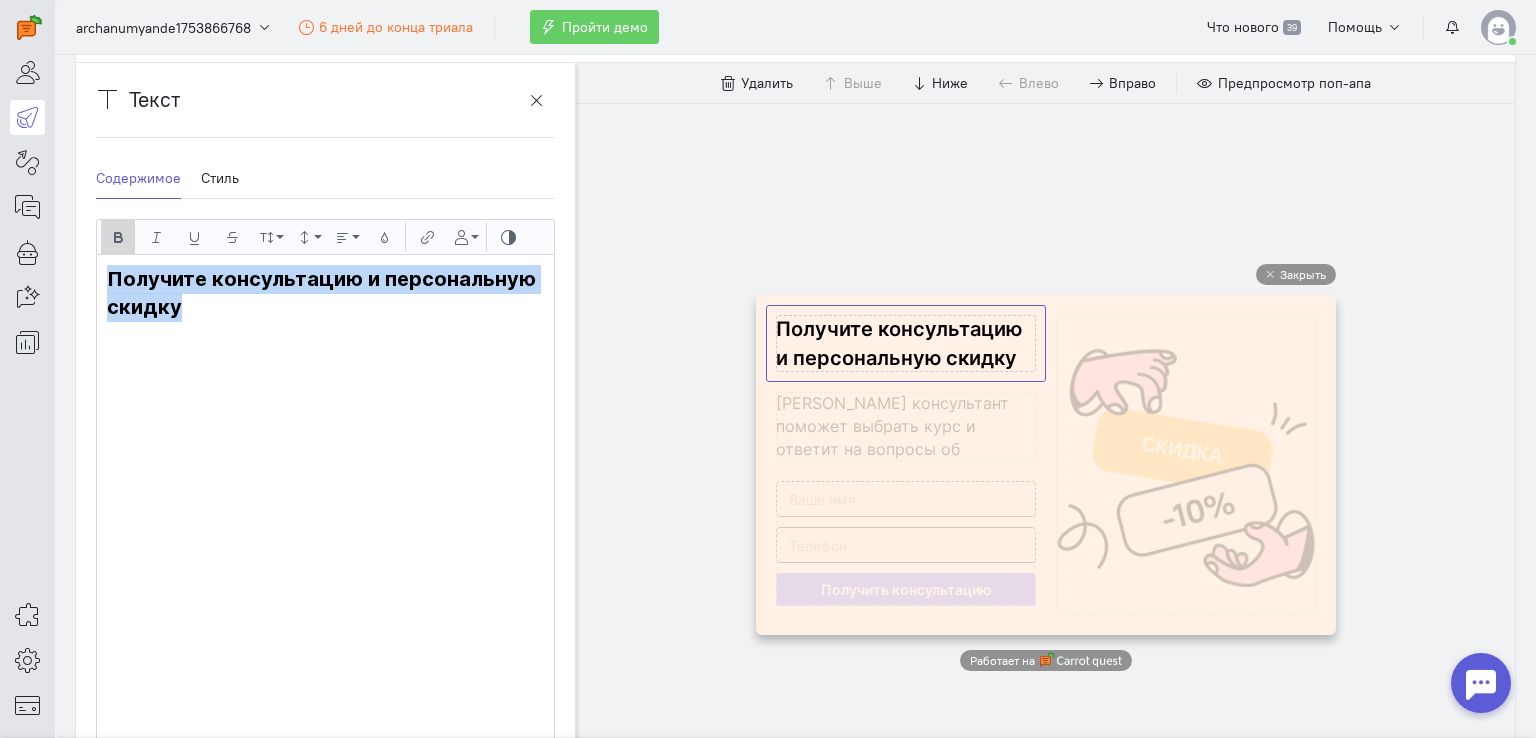 drag, startPoint x: 240, startPoint y: 311, endPoint x: 92, endPoint y: 286, distance: 150.09663 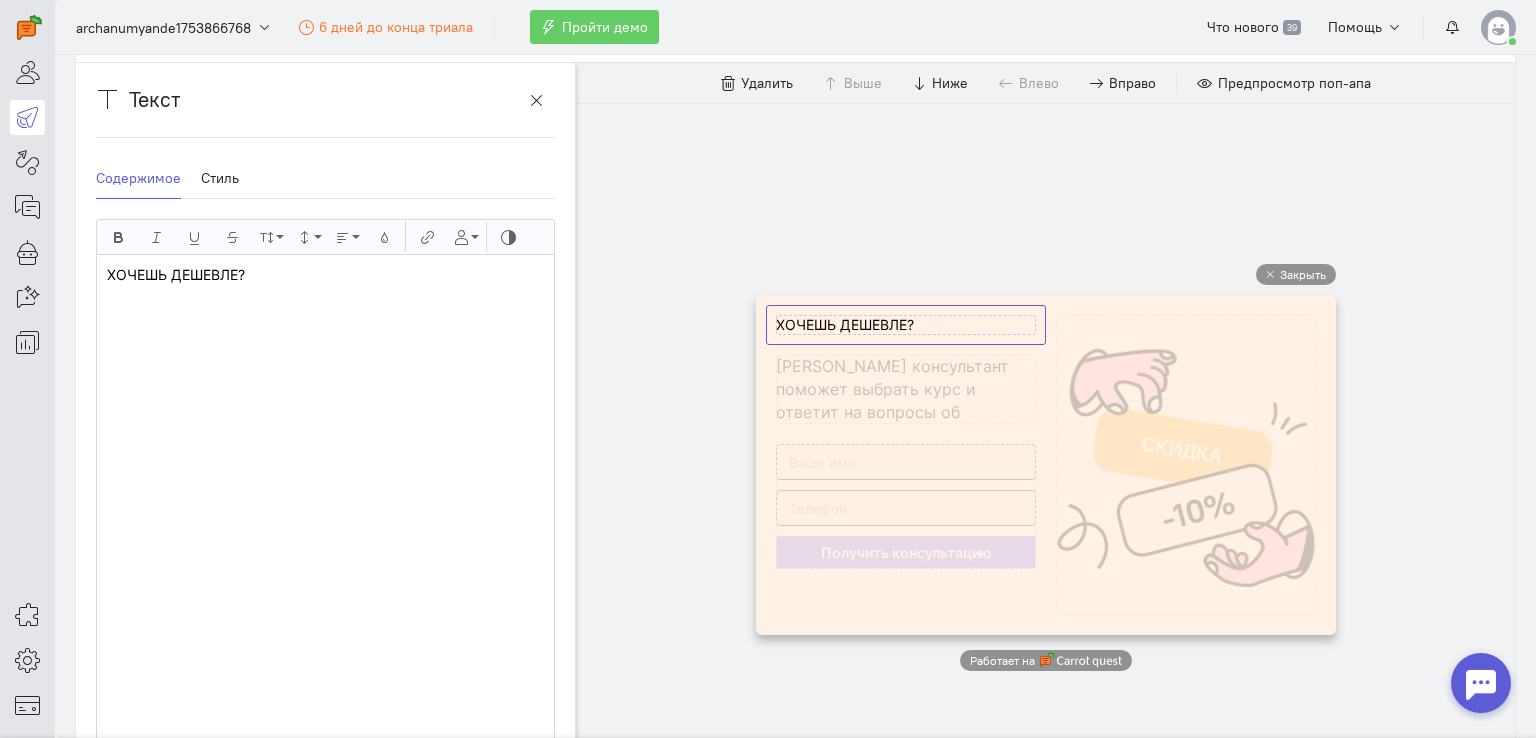click on "ХОЧЕШЬ ДЕШЕВЛЕ?" at bounding box center [325, 527] 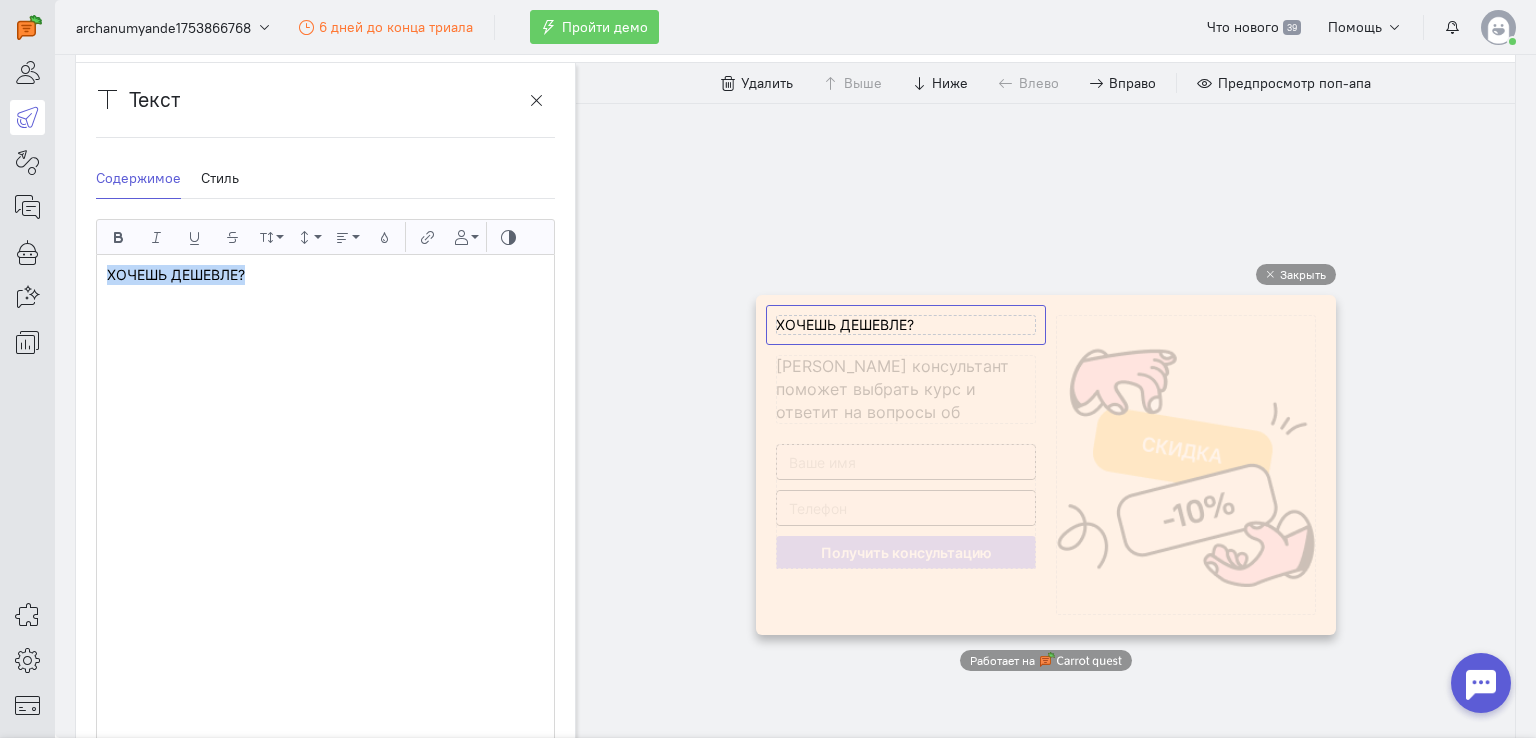 drag, startPoint x: 280, startPoint y: 262, endPoint x: 74, endPoint y: 265, distance: 206.02185 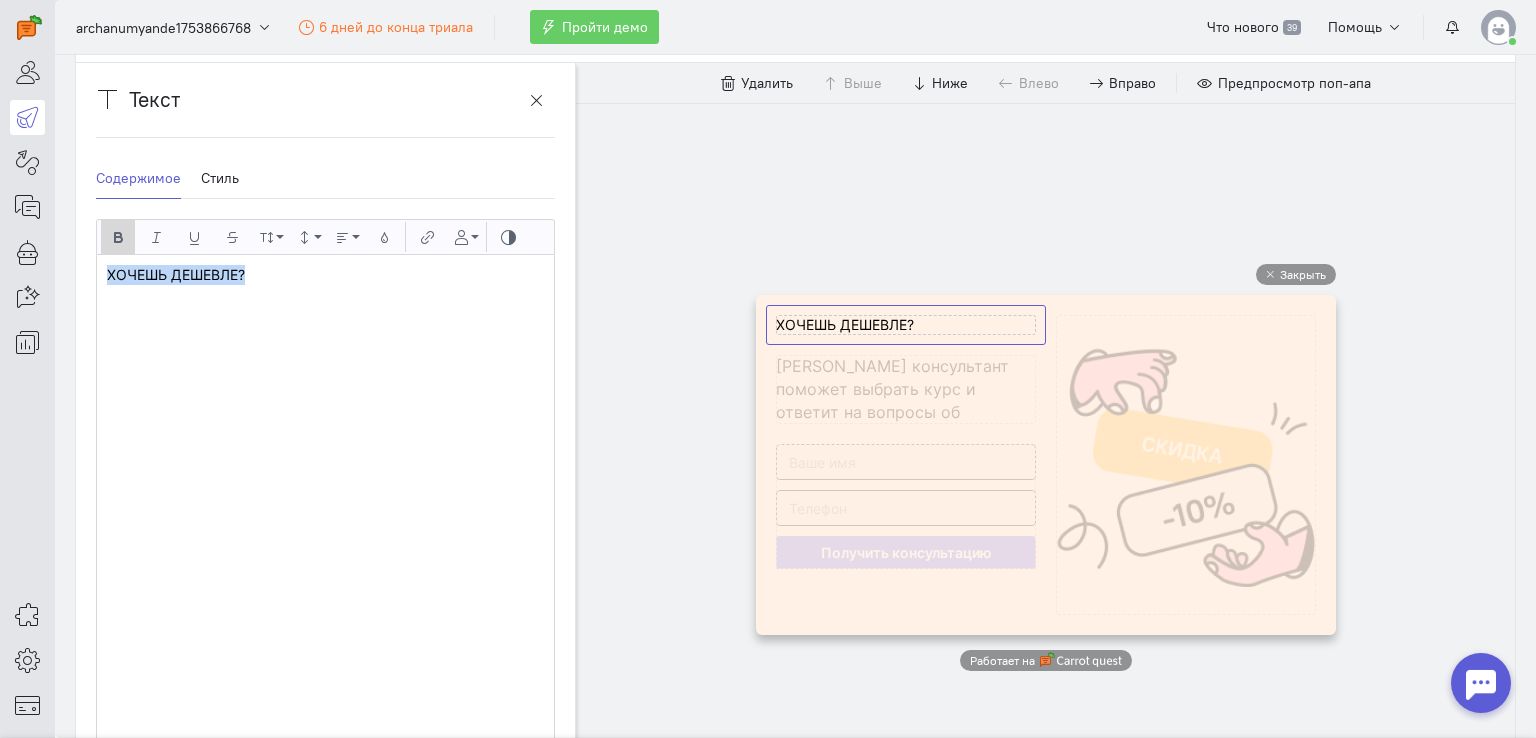 click at bounding box center [118, 237] 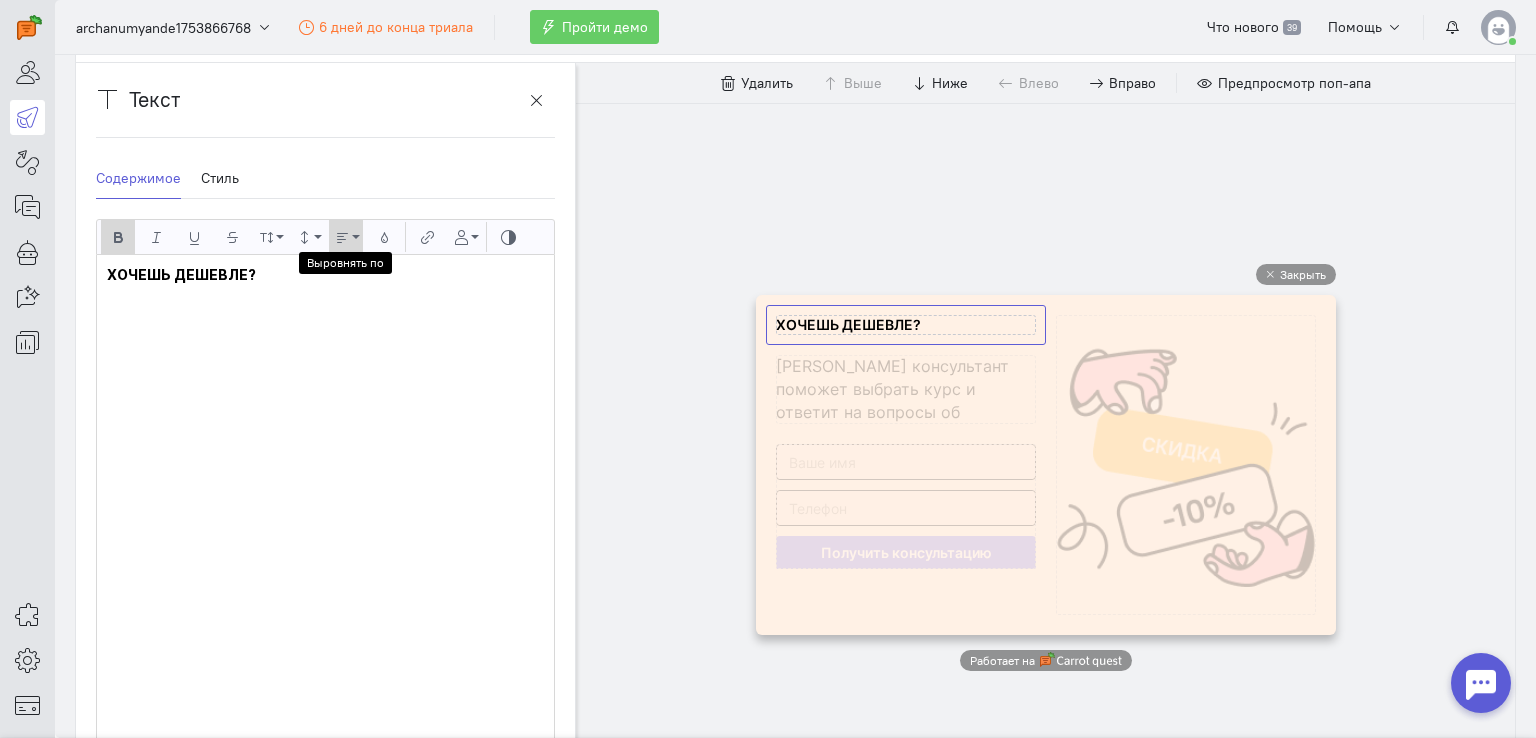 click on "Выровнять по" at bounding box center [346, 237] 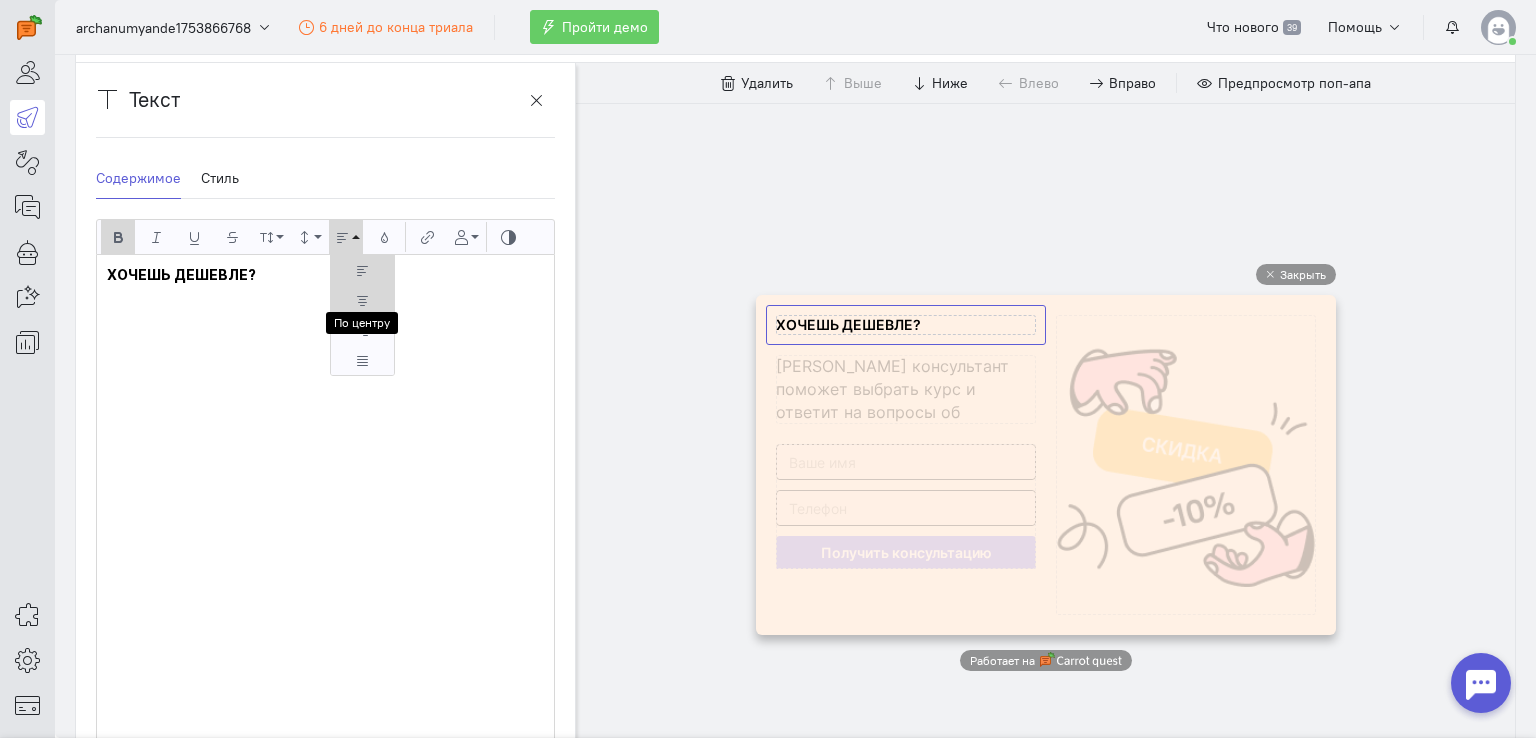 click at bounding box center (362, 300) 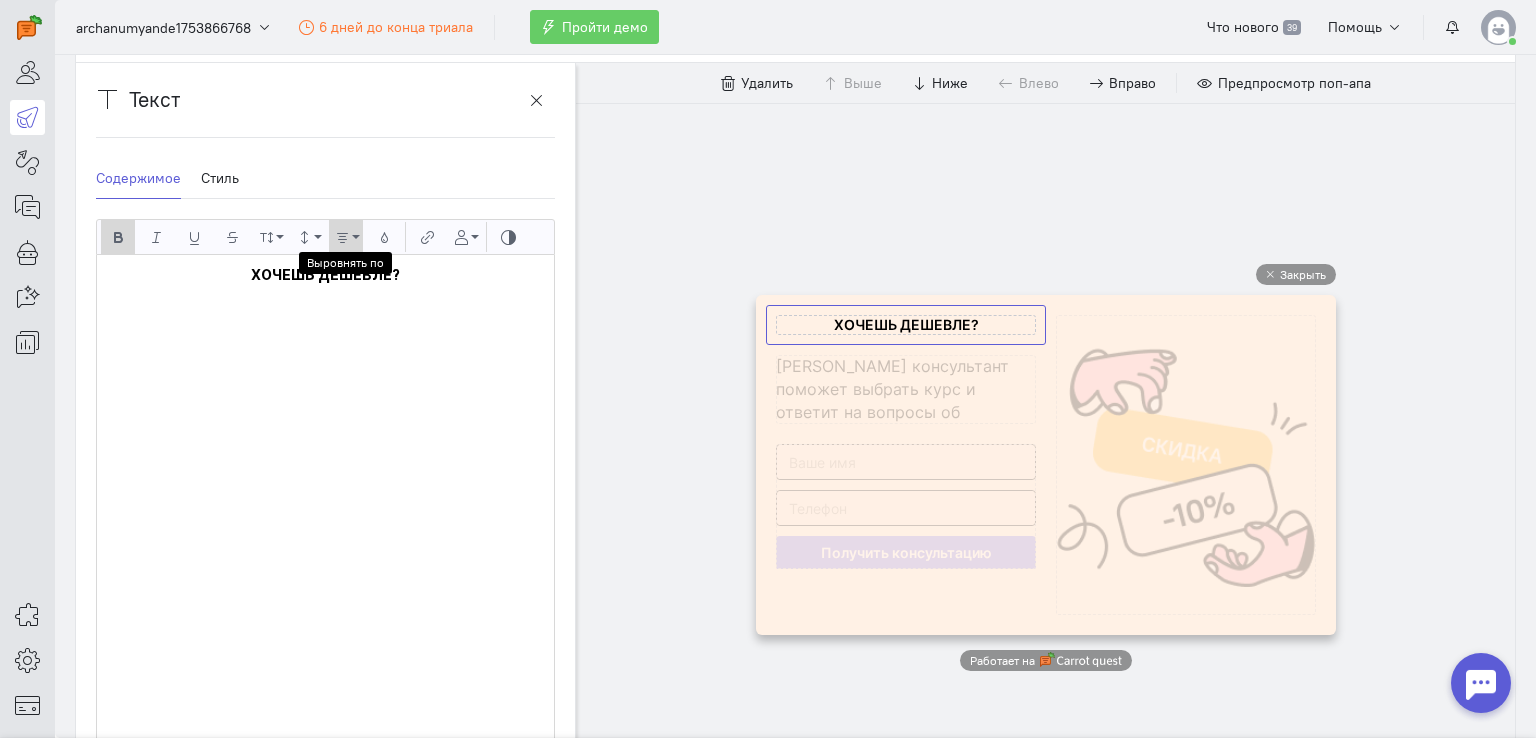 click at bounding box center (342, 237) 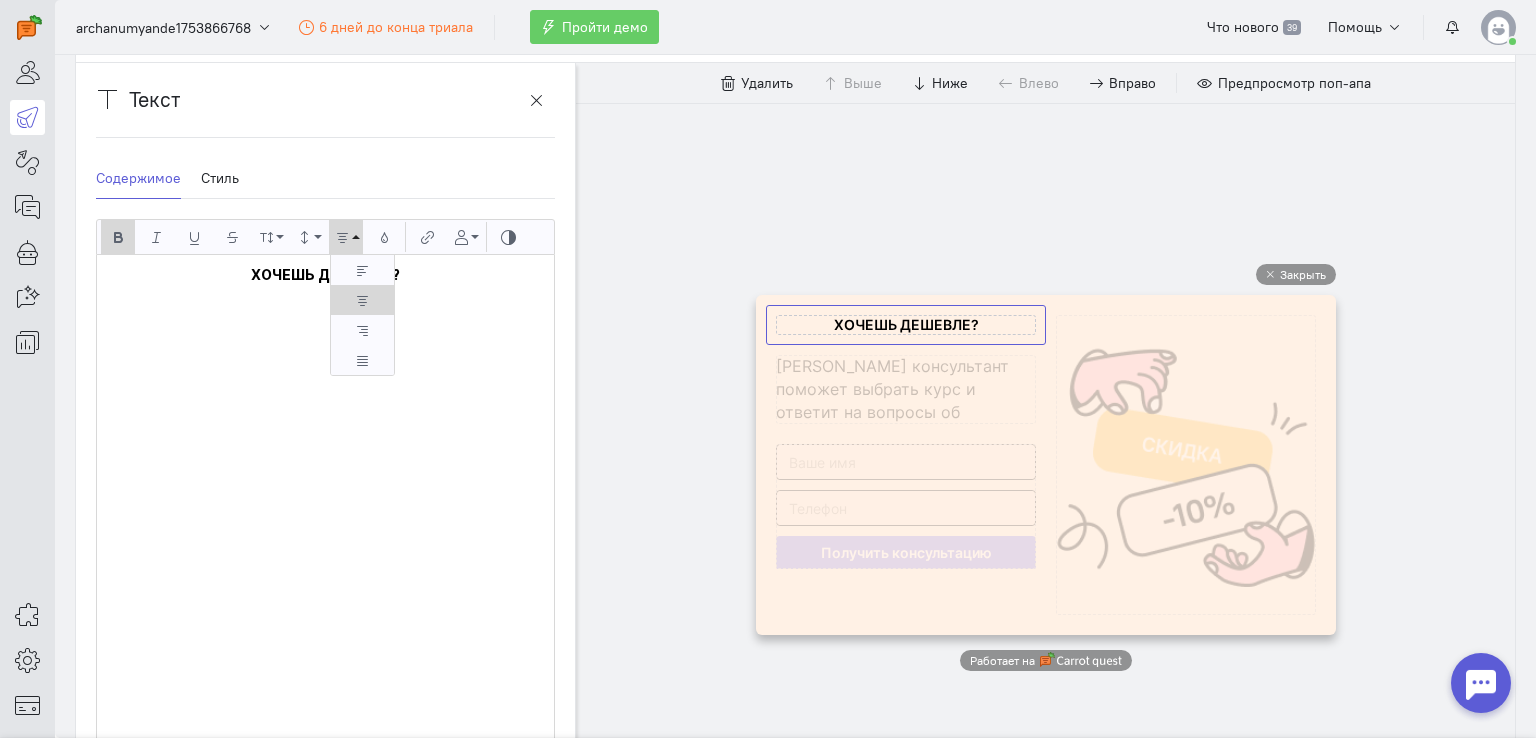 scroll, scrollTop: 0, scrollLeft: 0, axis: both 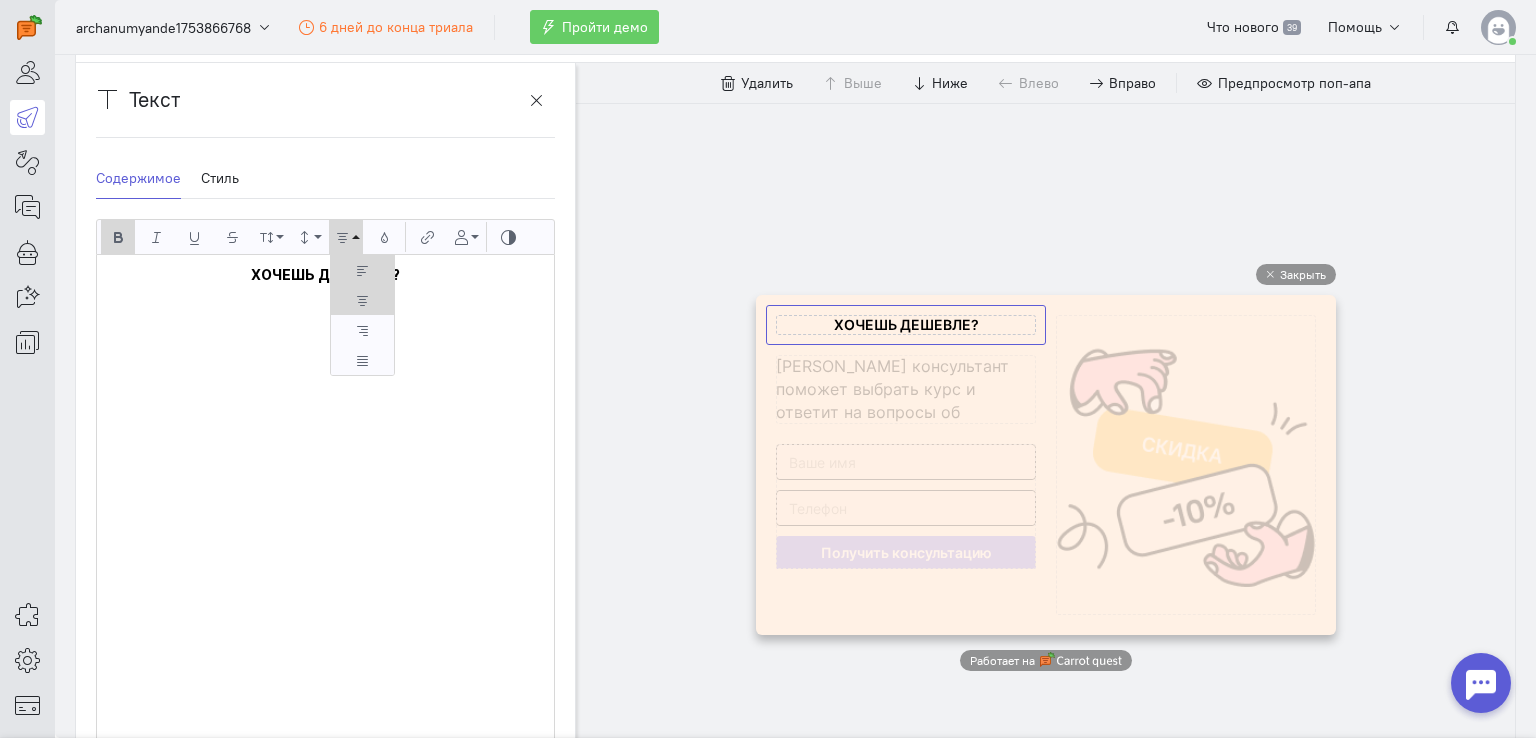 click on "По левому краю" at bounding box center (362, 270) 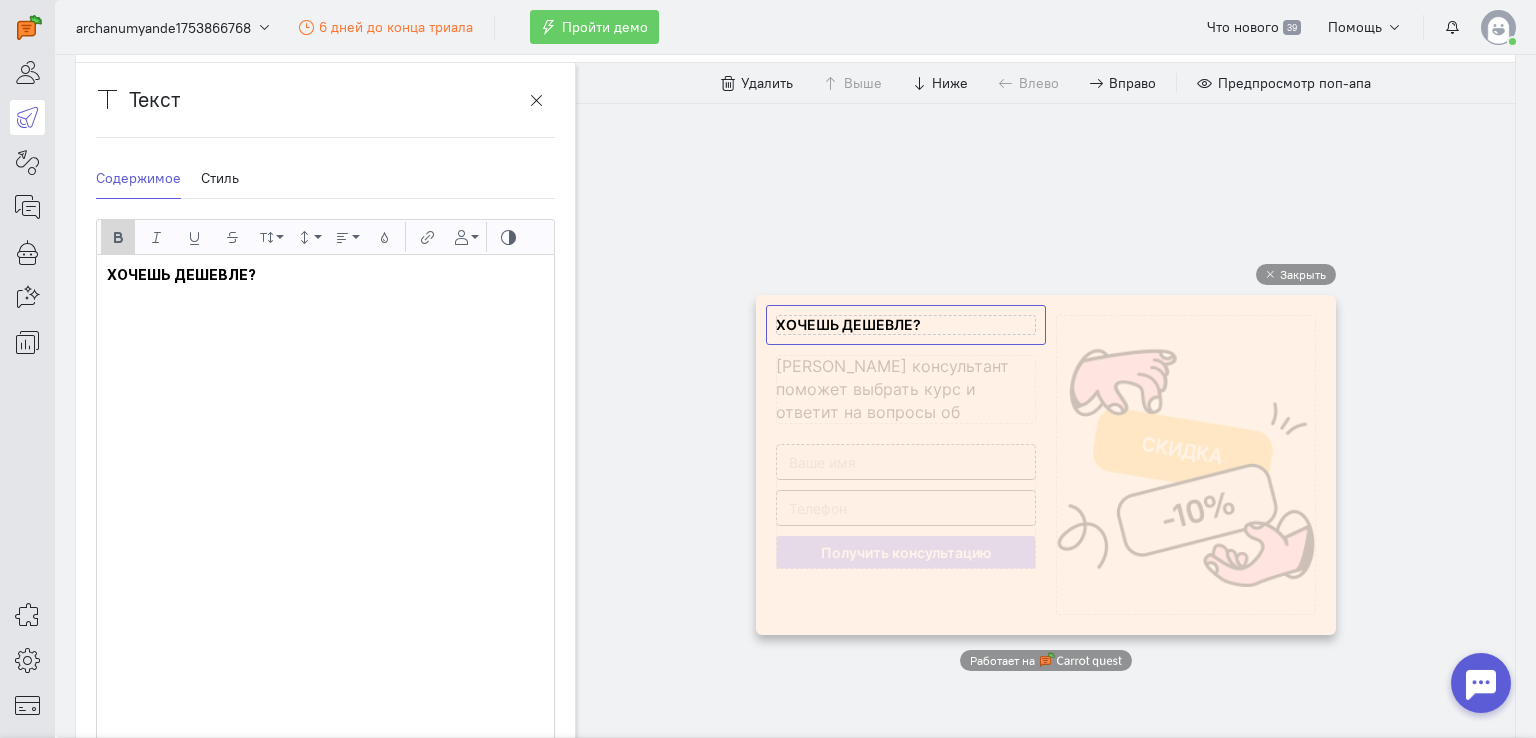 click on "ХОЧЕШЬ ДЕШЕВЛЕ?" at bounding box center [181, 274] 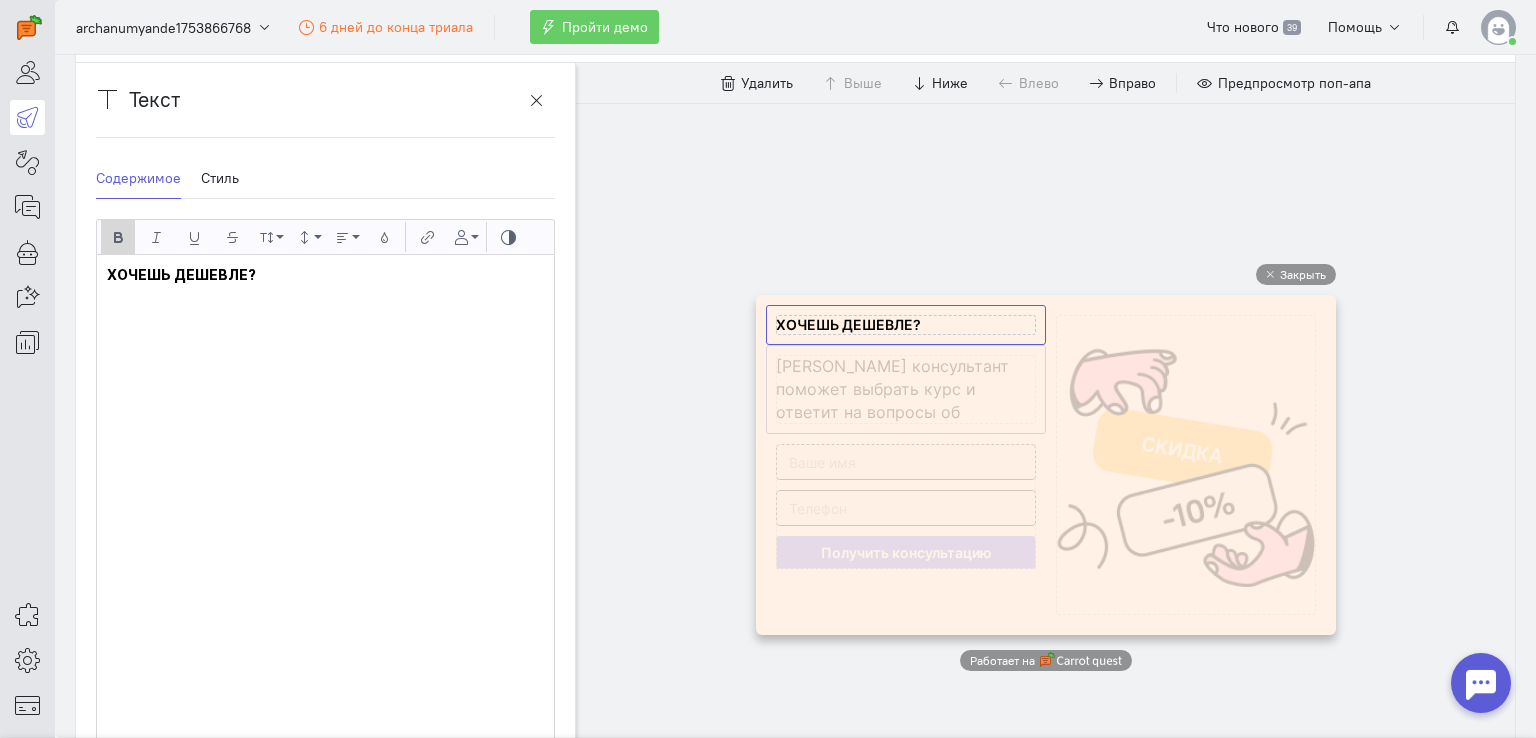 click at bounding box center (906, 389) 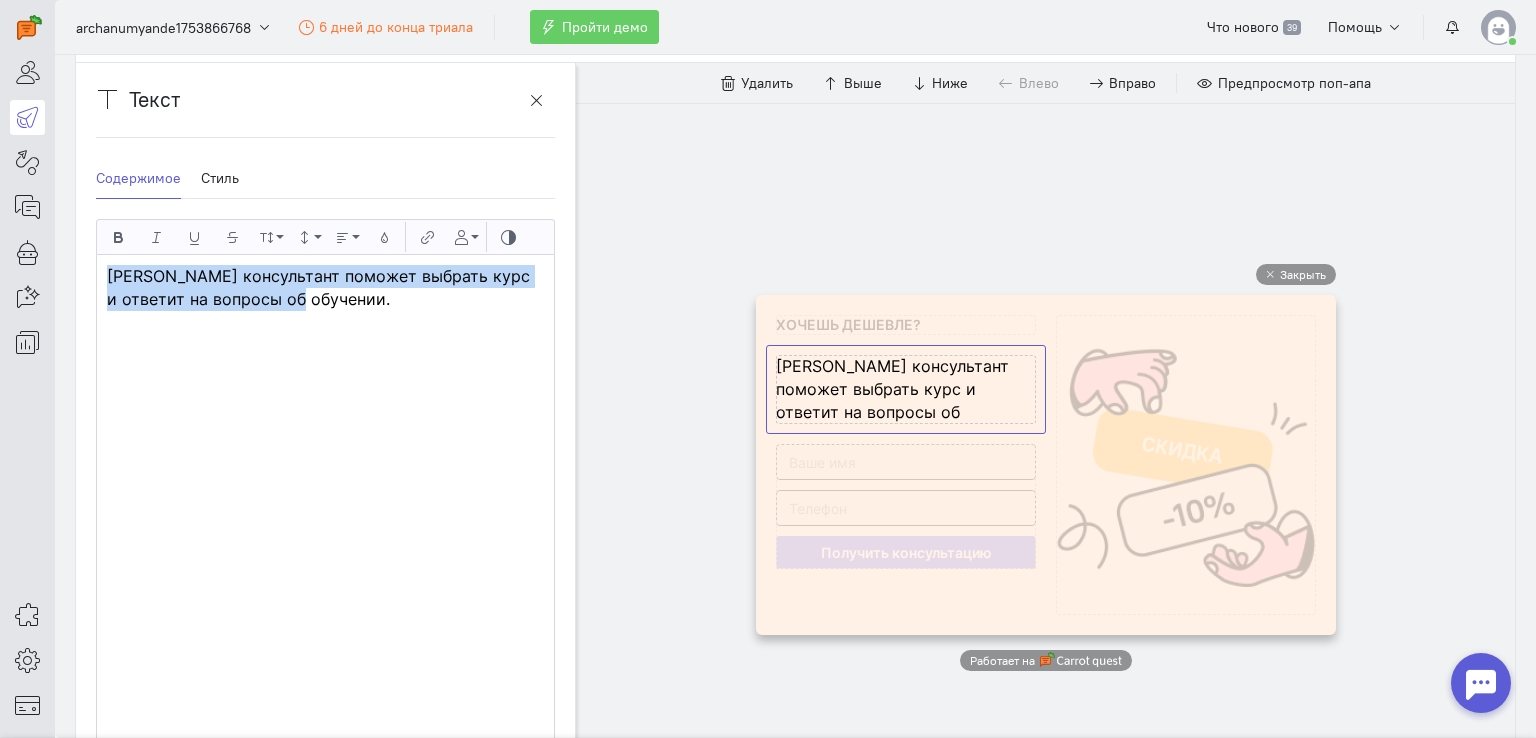 drag, startPoint x: 290, startPoint y: 297, endPoint x: 110, endPoint y: 278, distance: 181 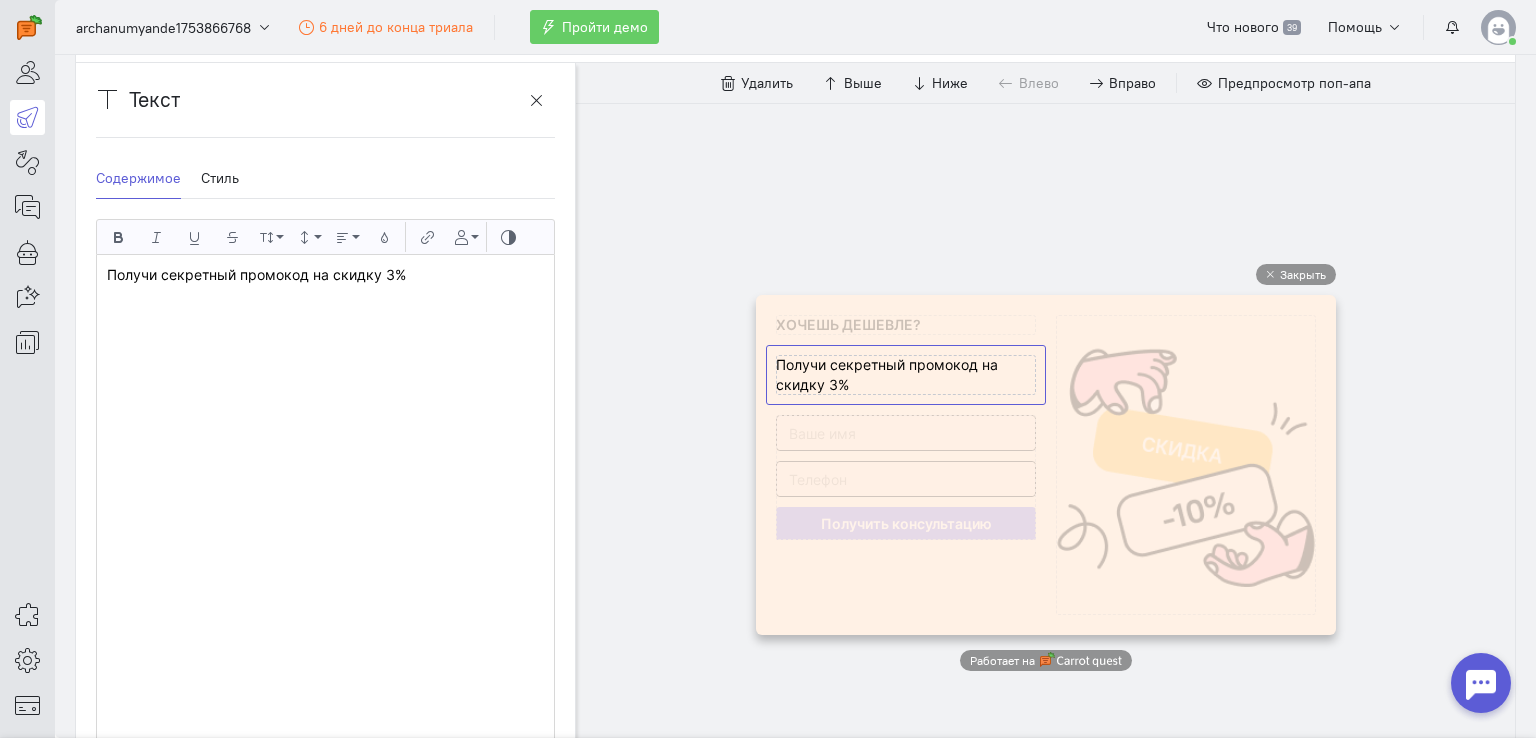 type 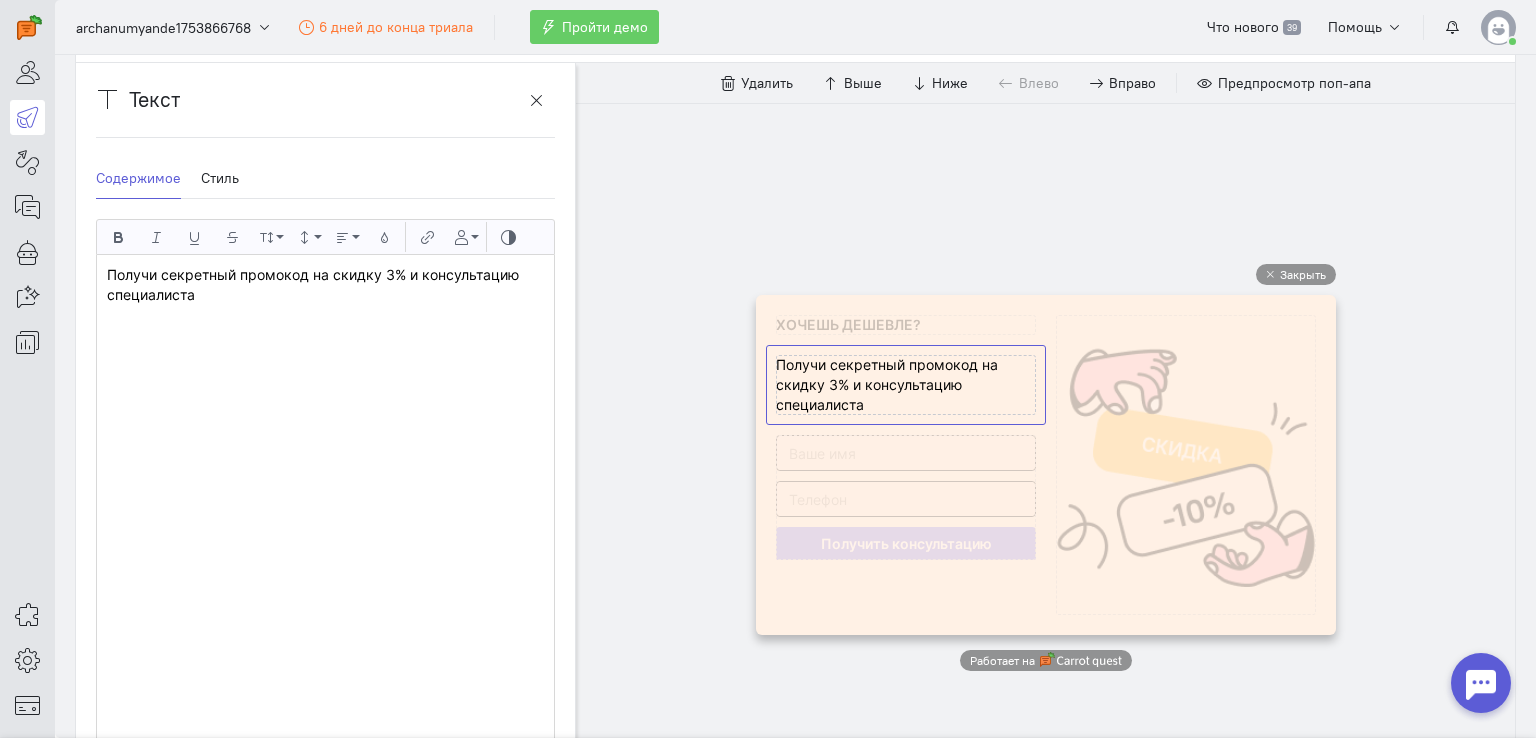 click on "Содержимое
Стиль" at bounding box center (325, 178) 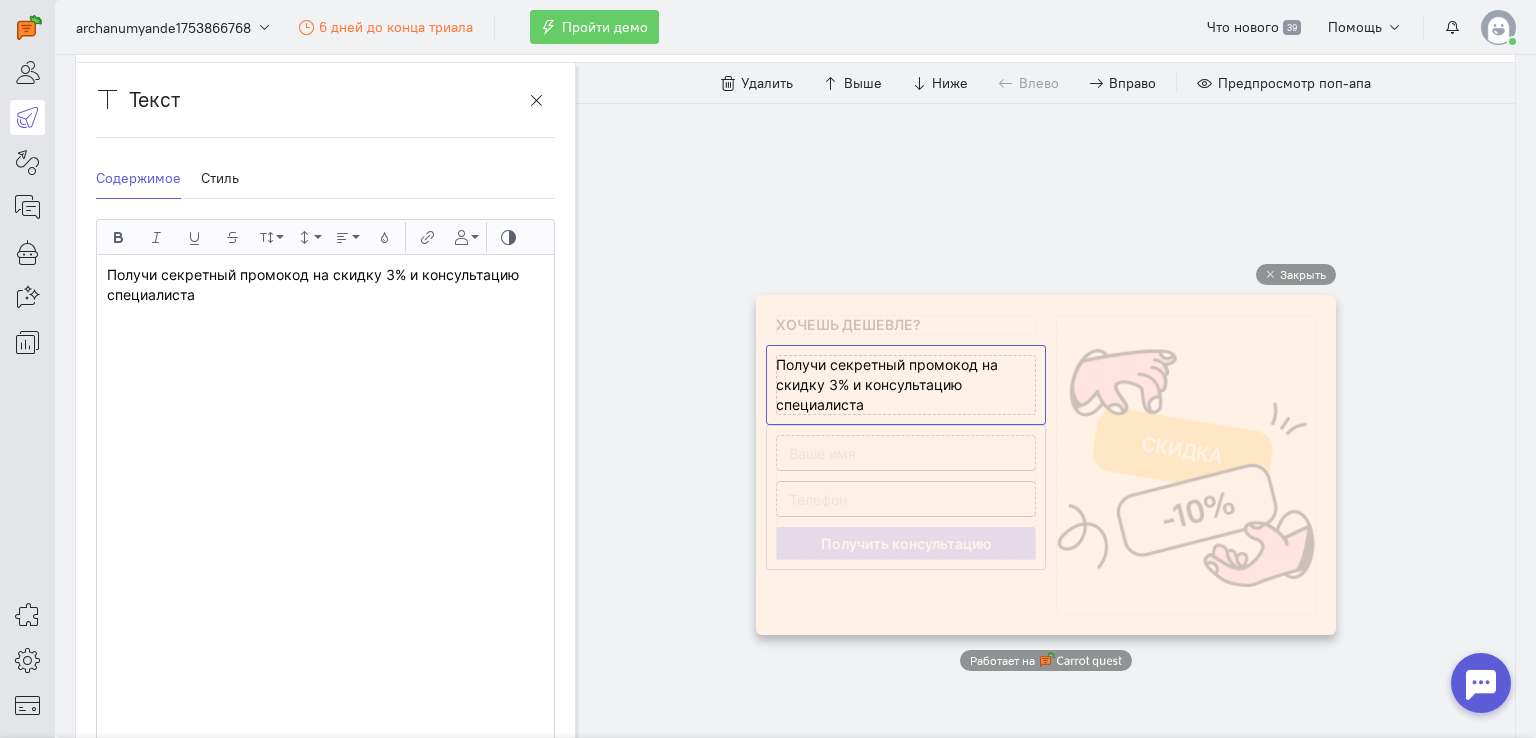 click at bounding box center [906, 497] 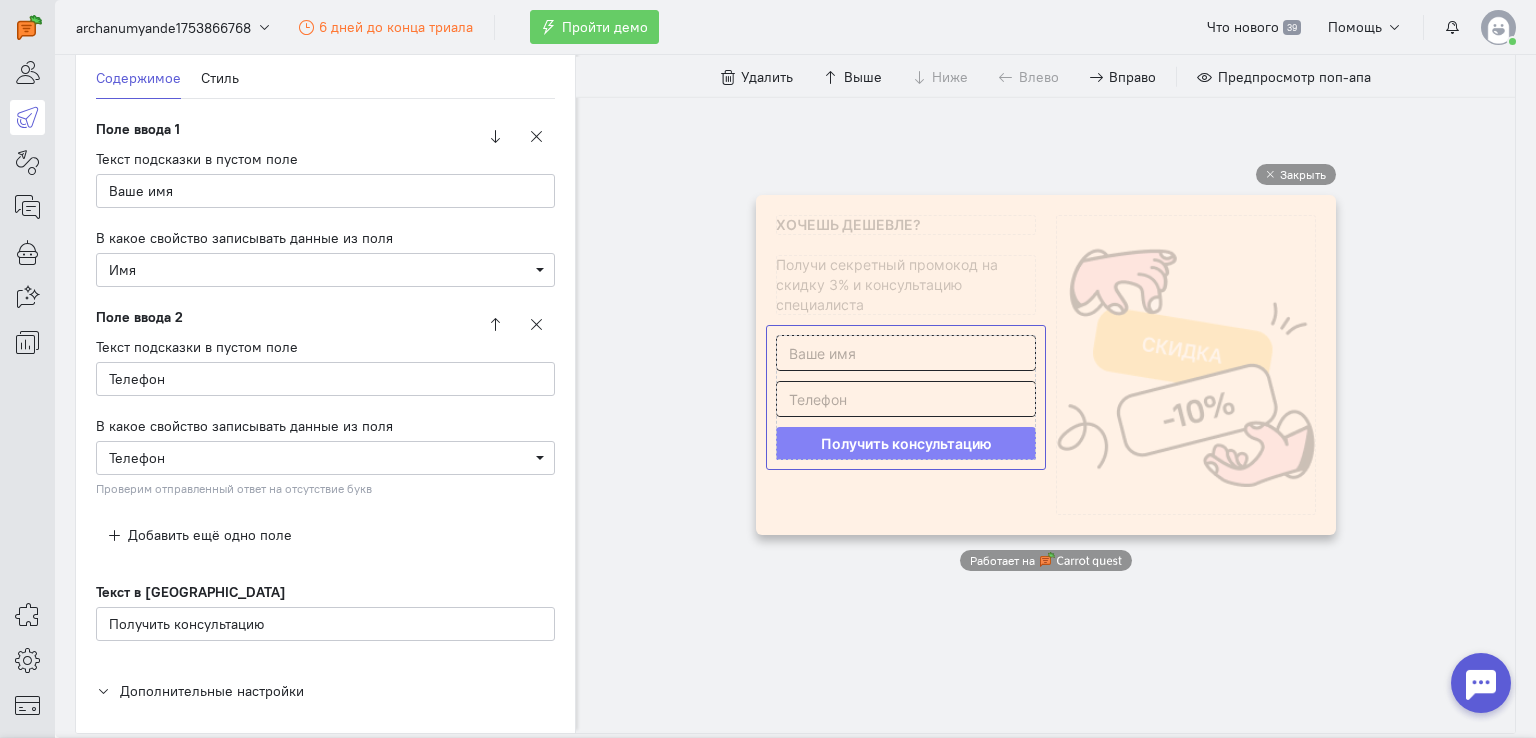 scroll, scrollTop: 308, scrollLeft: 0, axis: vertical 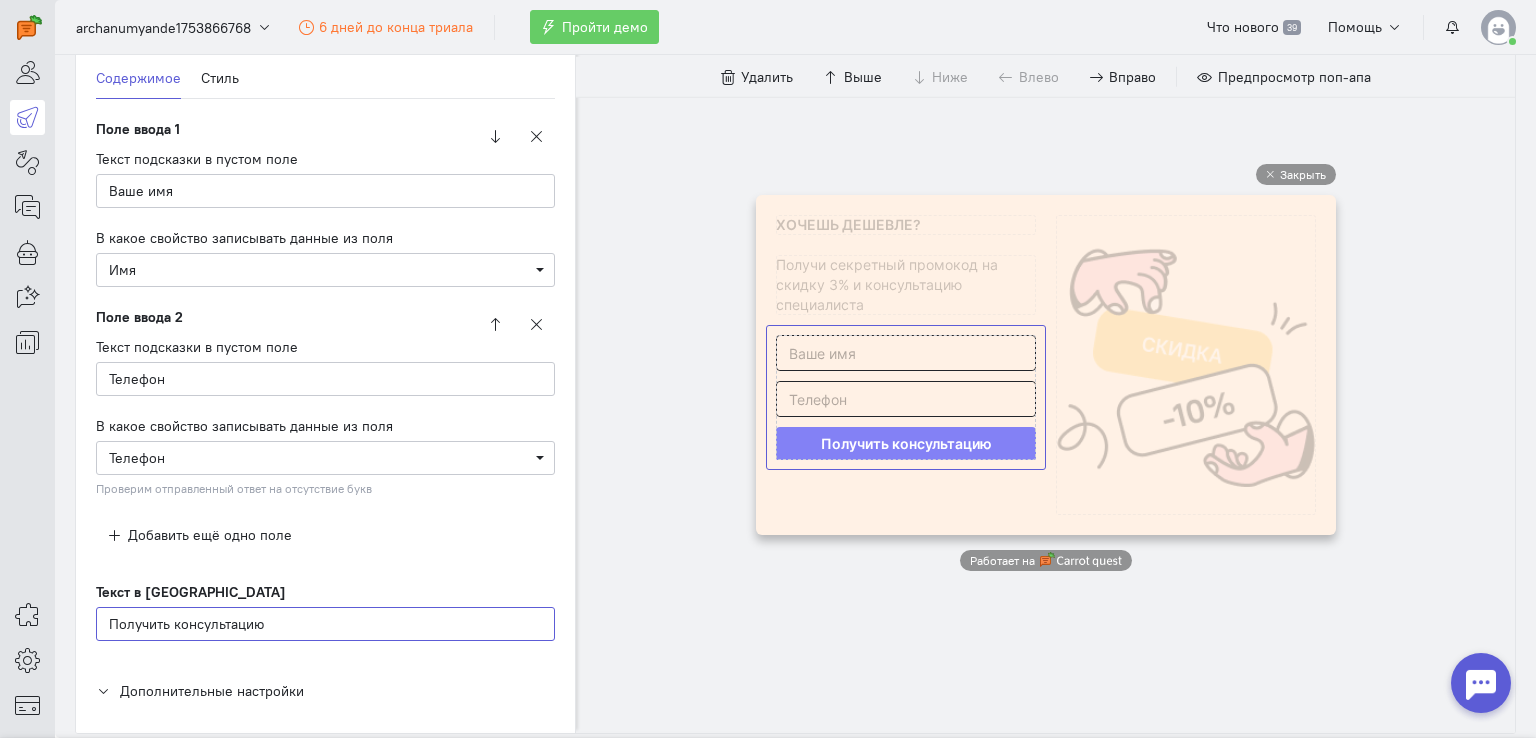 drag, startPoint x: 298, startPoint y: 624, endPoint x: 113, endPoint y: 623, distance: 185.0027 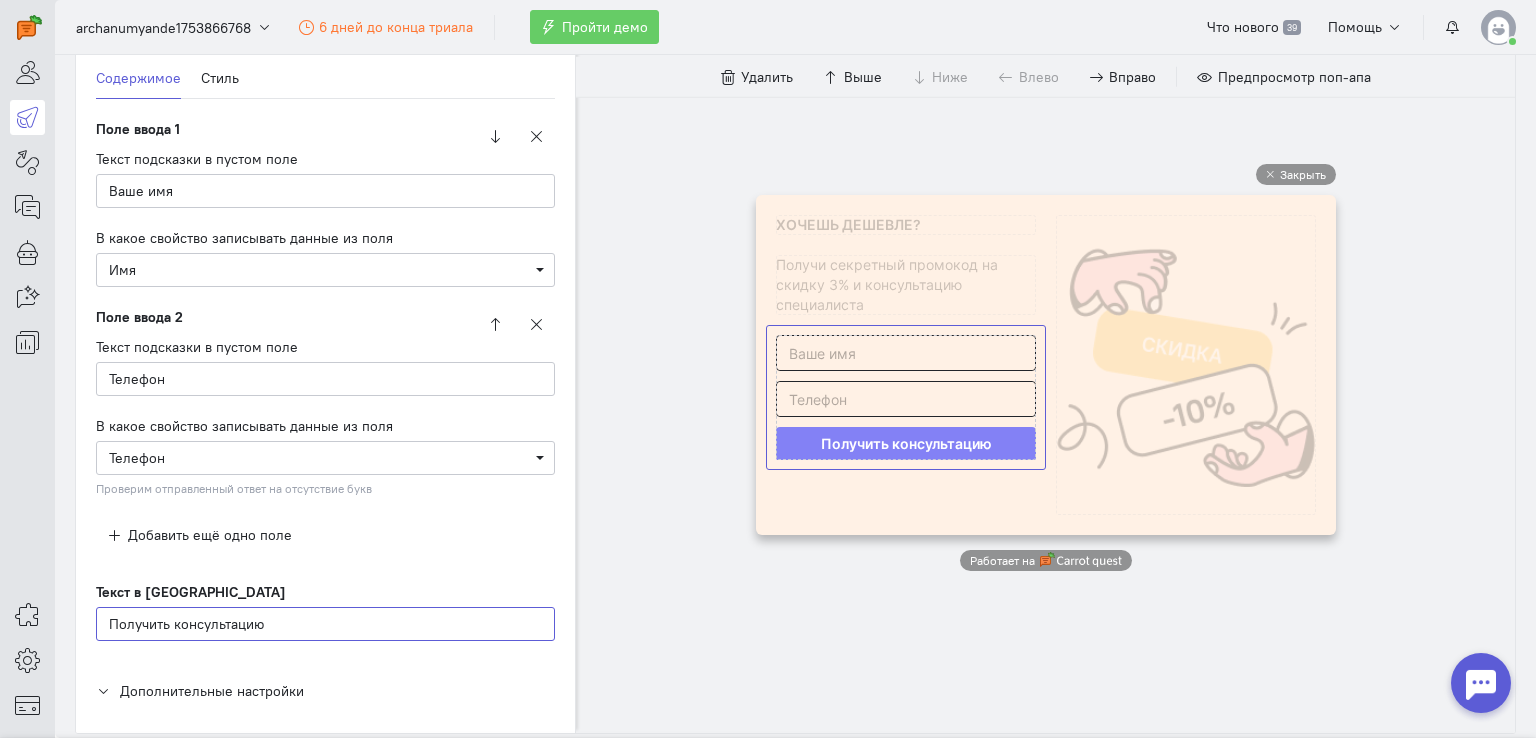 click on "Получить консультацию" at bounding box center [325, 624] 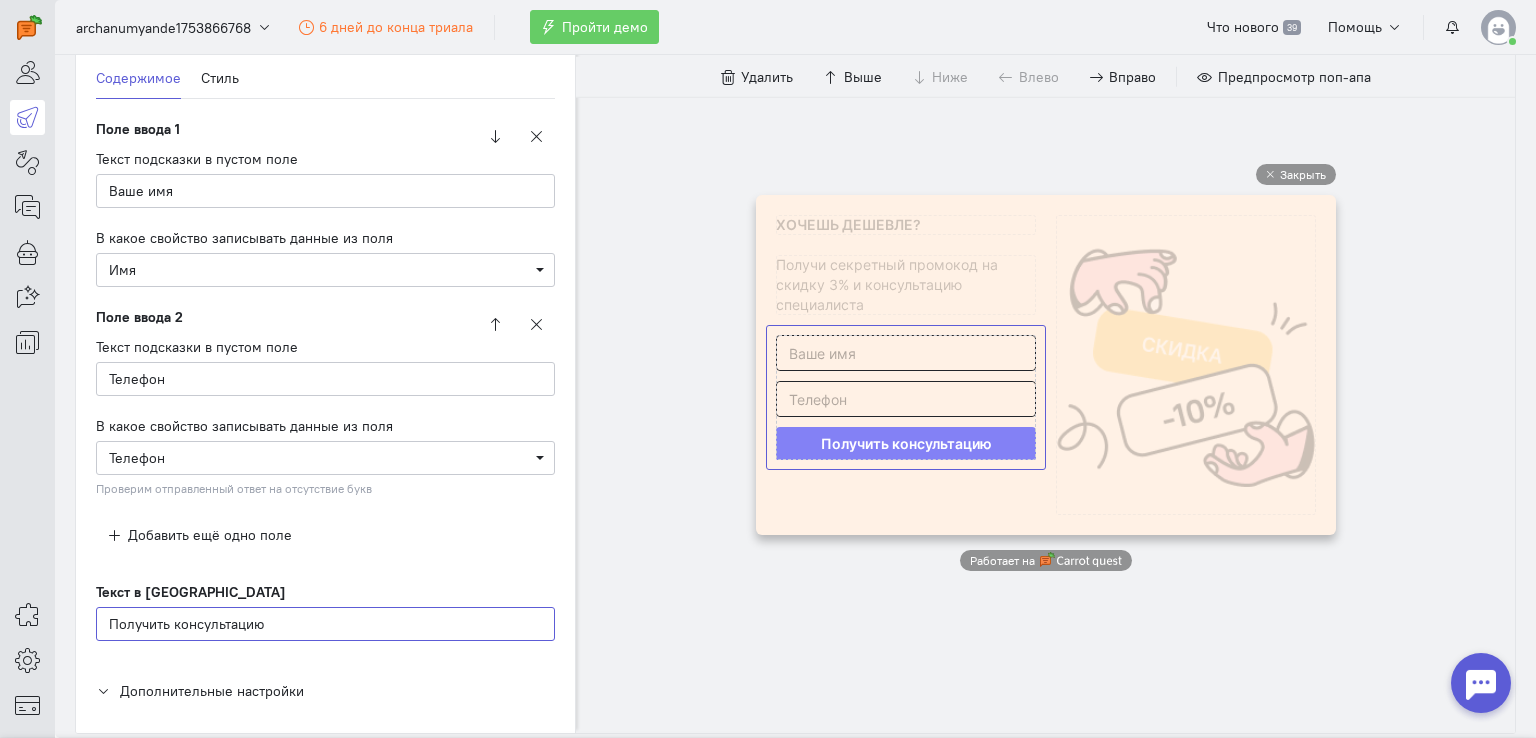 click on "Получить консультацию" at bounding box center [325, 624] 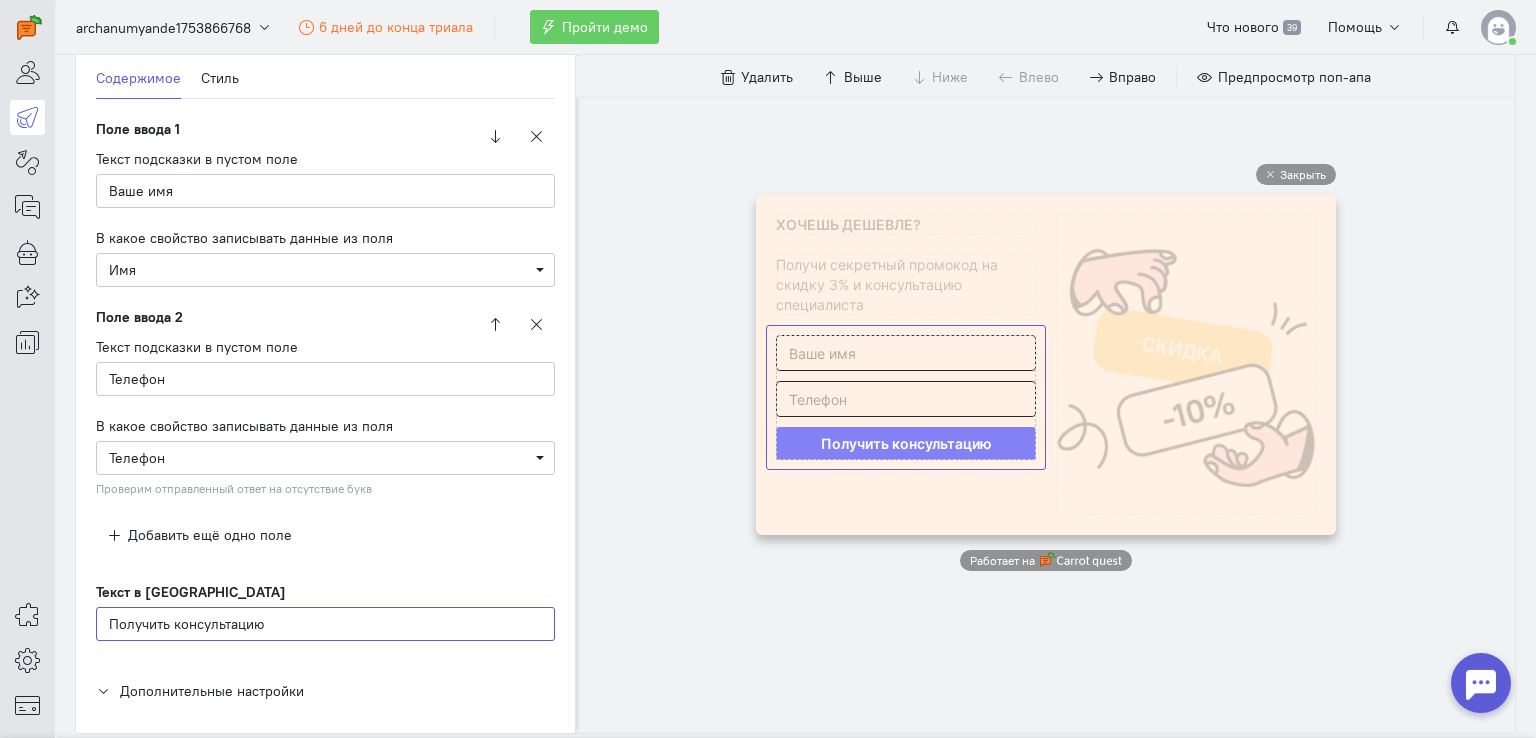 click on "Получить консультацию" at bounding box center [325, 624] 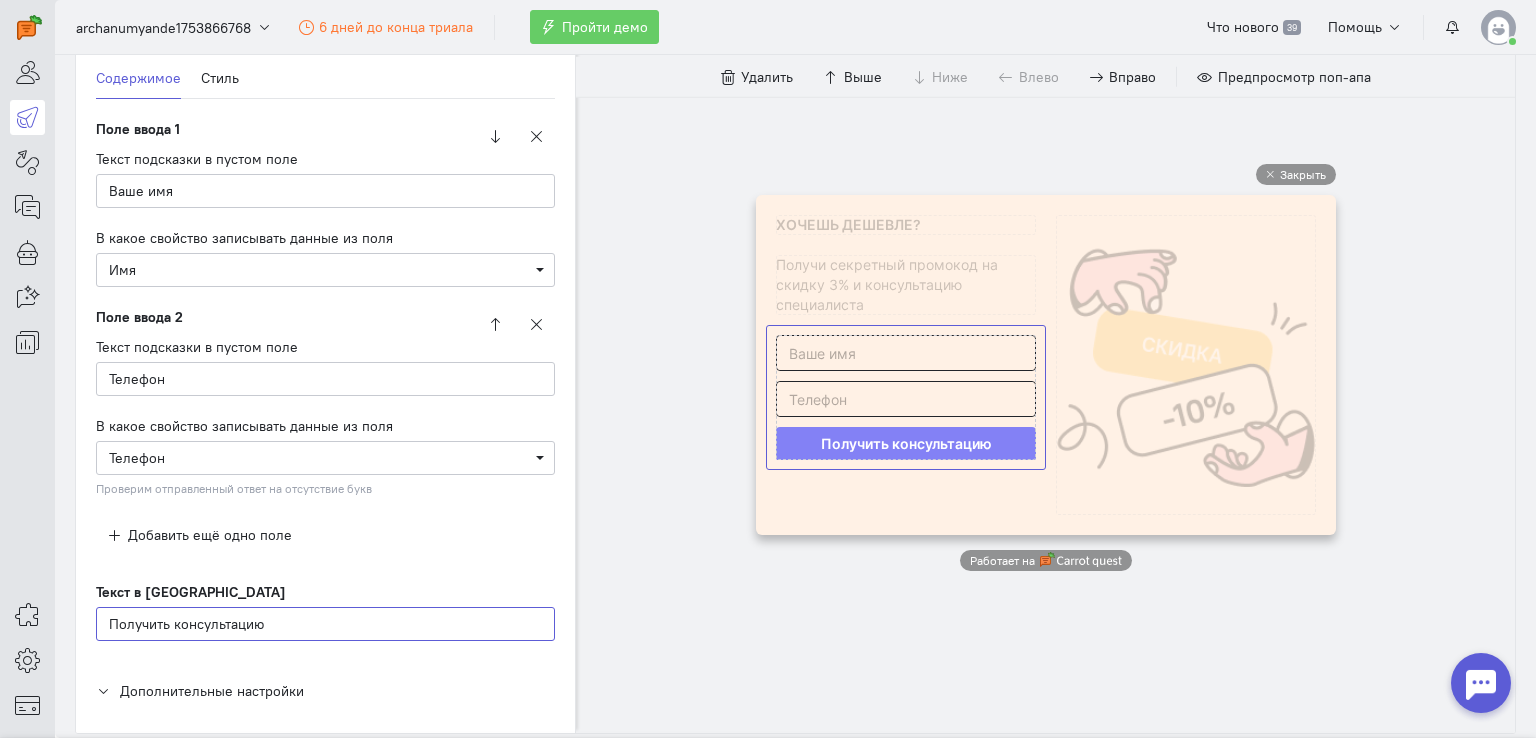 click on "Получить консультацию" at bounding box center (325, 624) 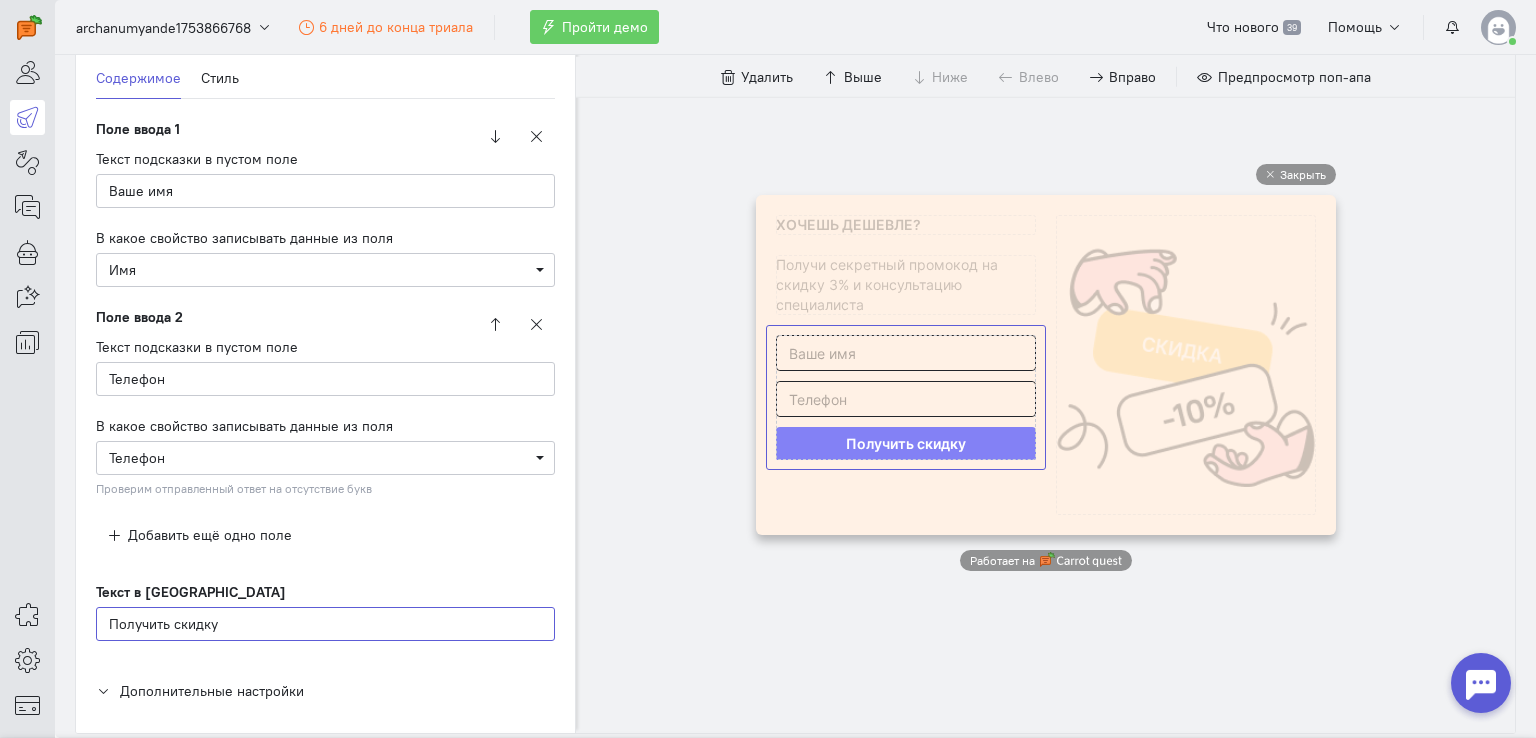 type on "Получить скидку" 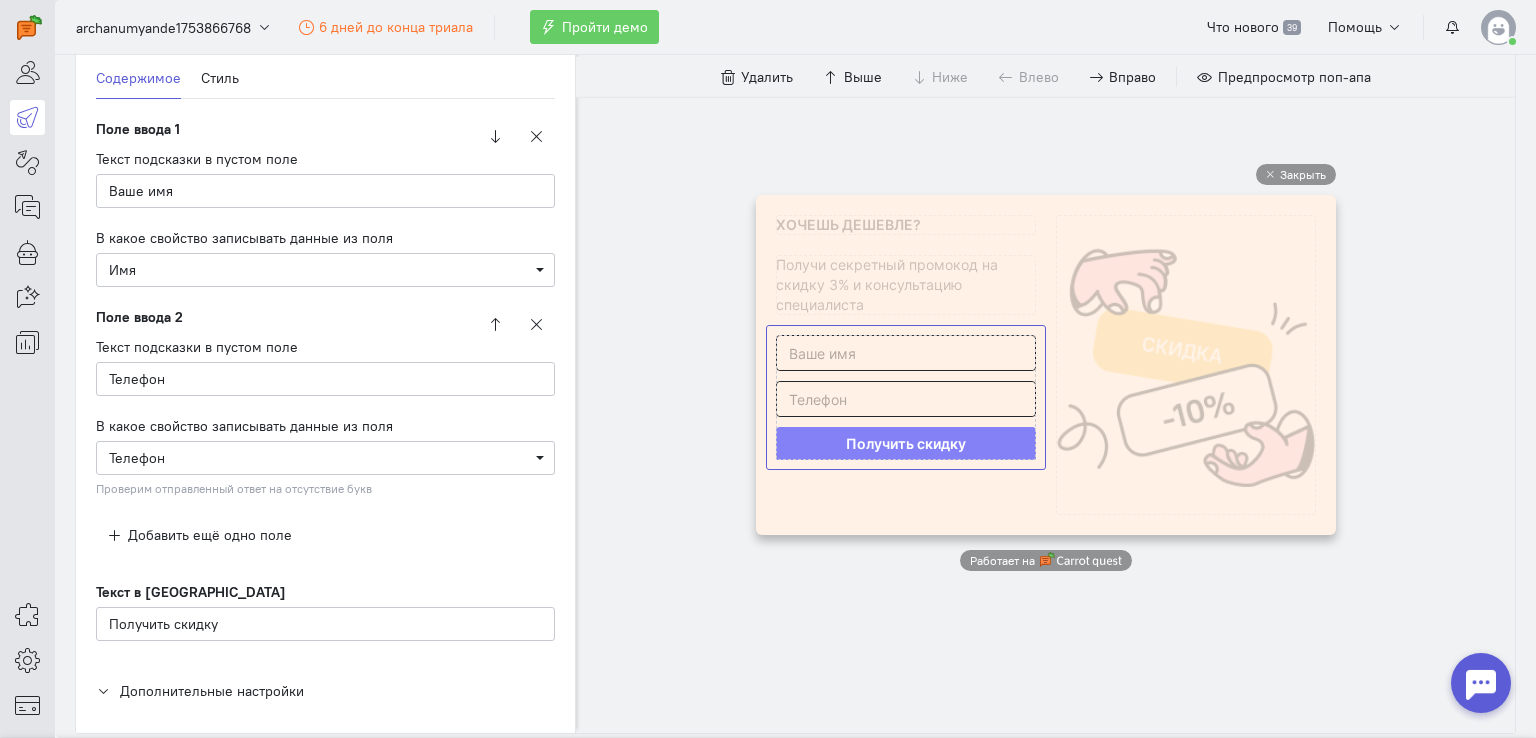 click on "Закрыть
Работает на" at bounding box center (1045, 368) 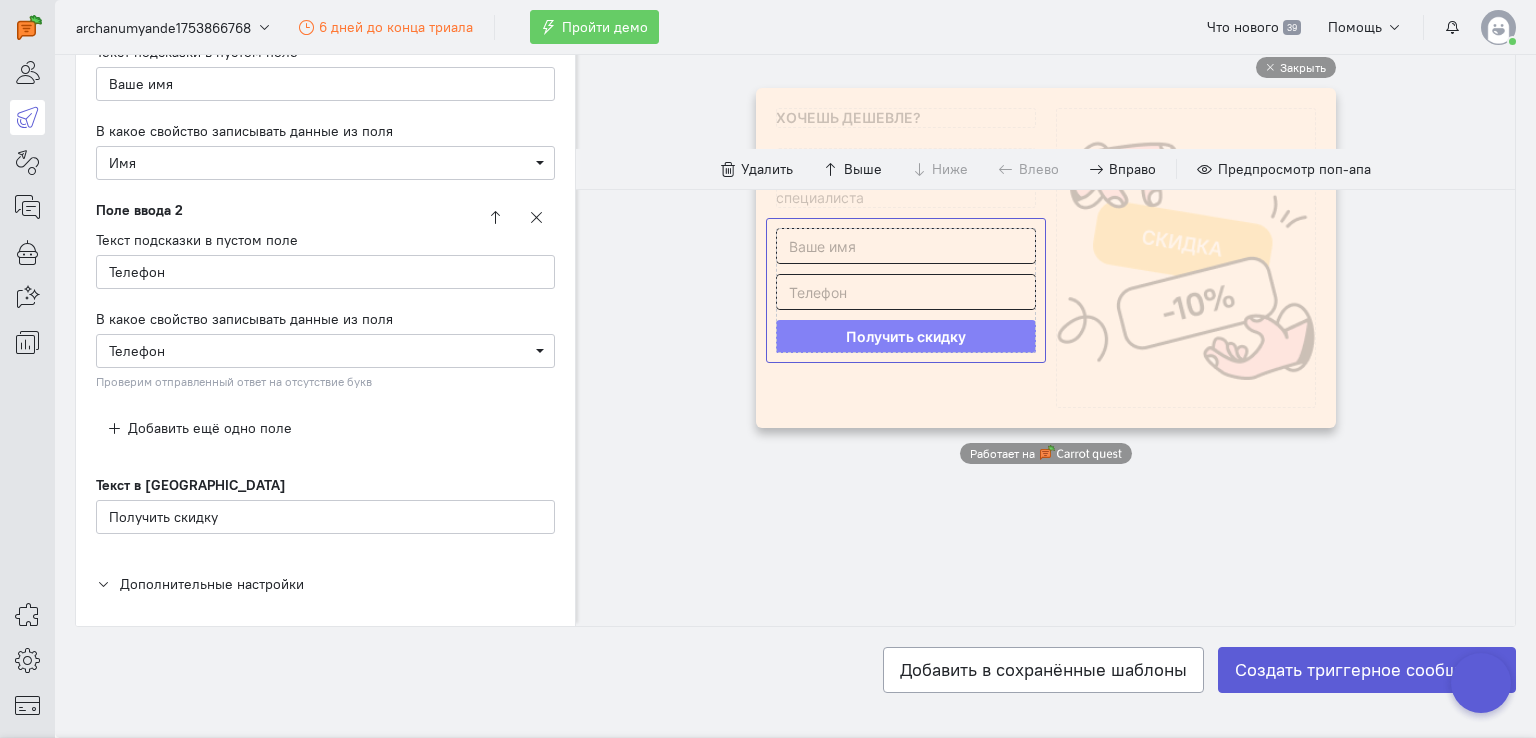 scroll, scrollTop: 508, scrollLeft: 0, axis: vertical 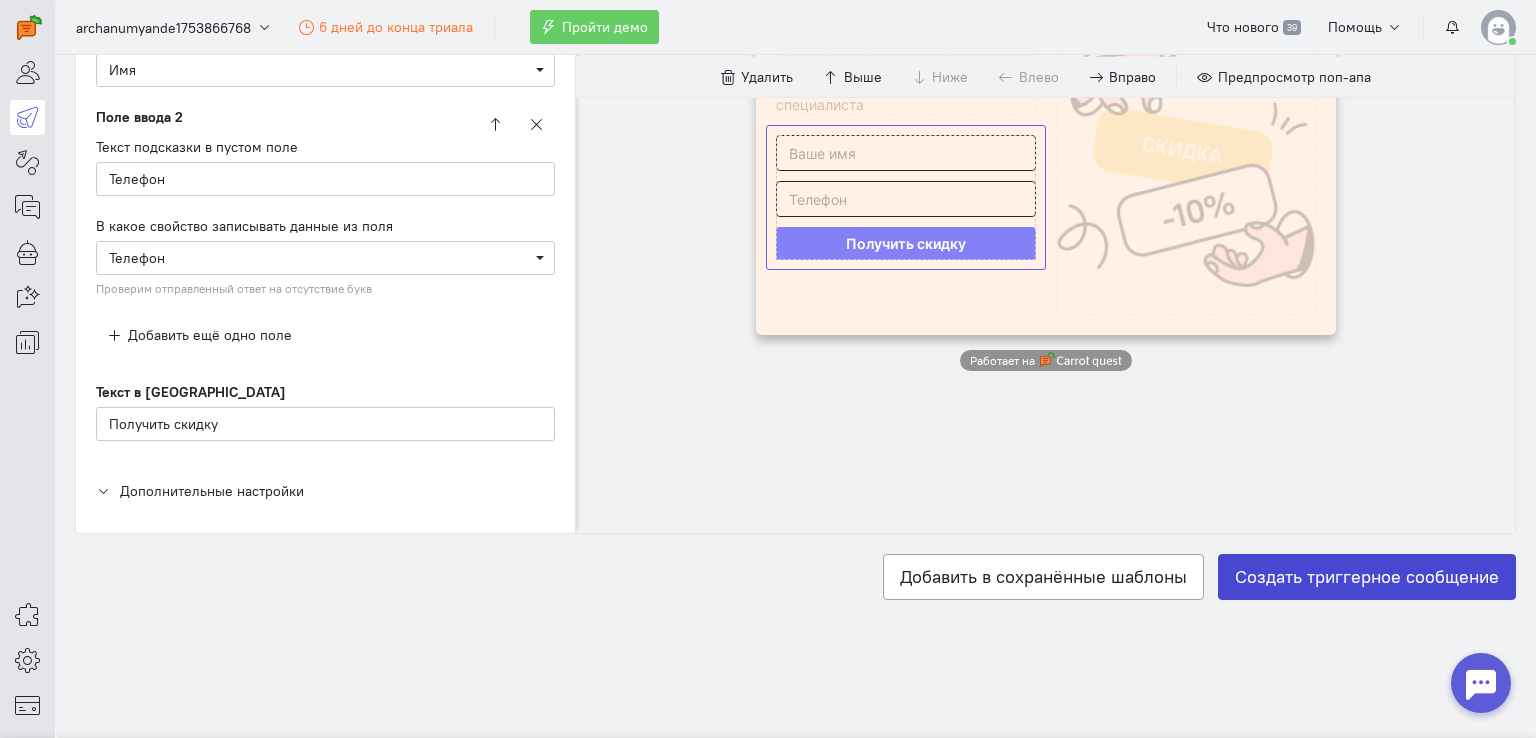 click on "Создать триггерное сообщение" at bounding box center [1367, 577] 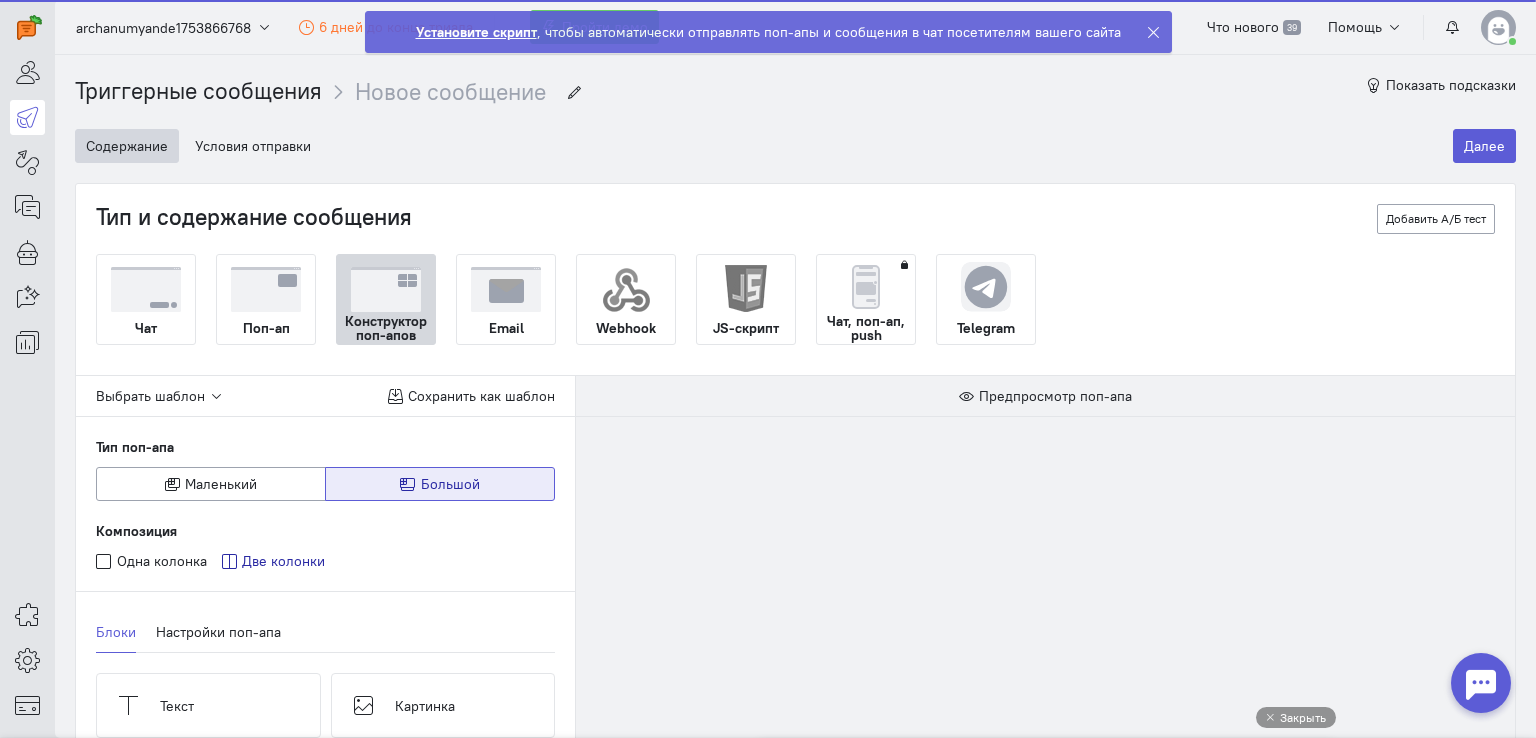scroll, scrollTop: 0, scrollLeft: 0, axis: both 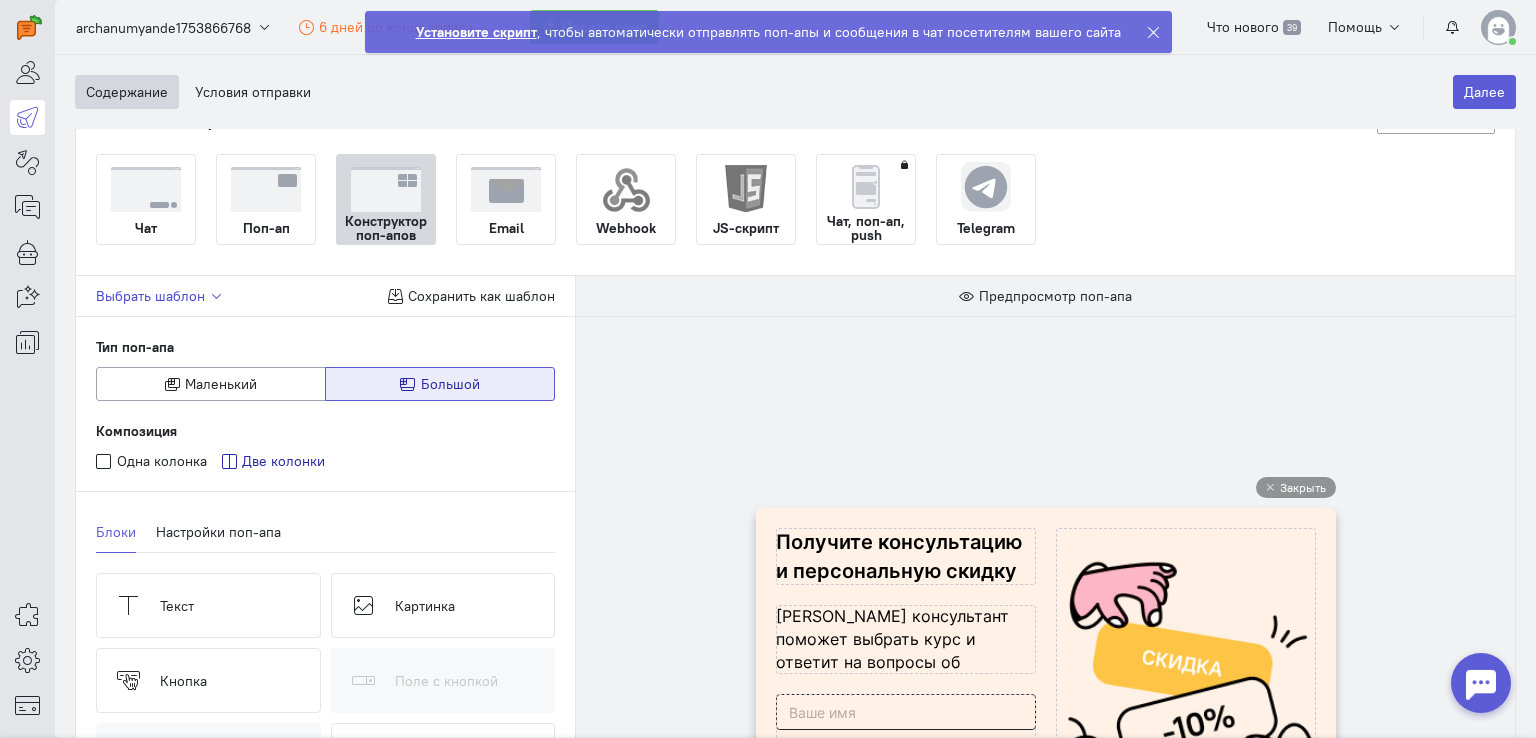 click at bounding box center (216, 296) 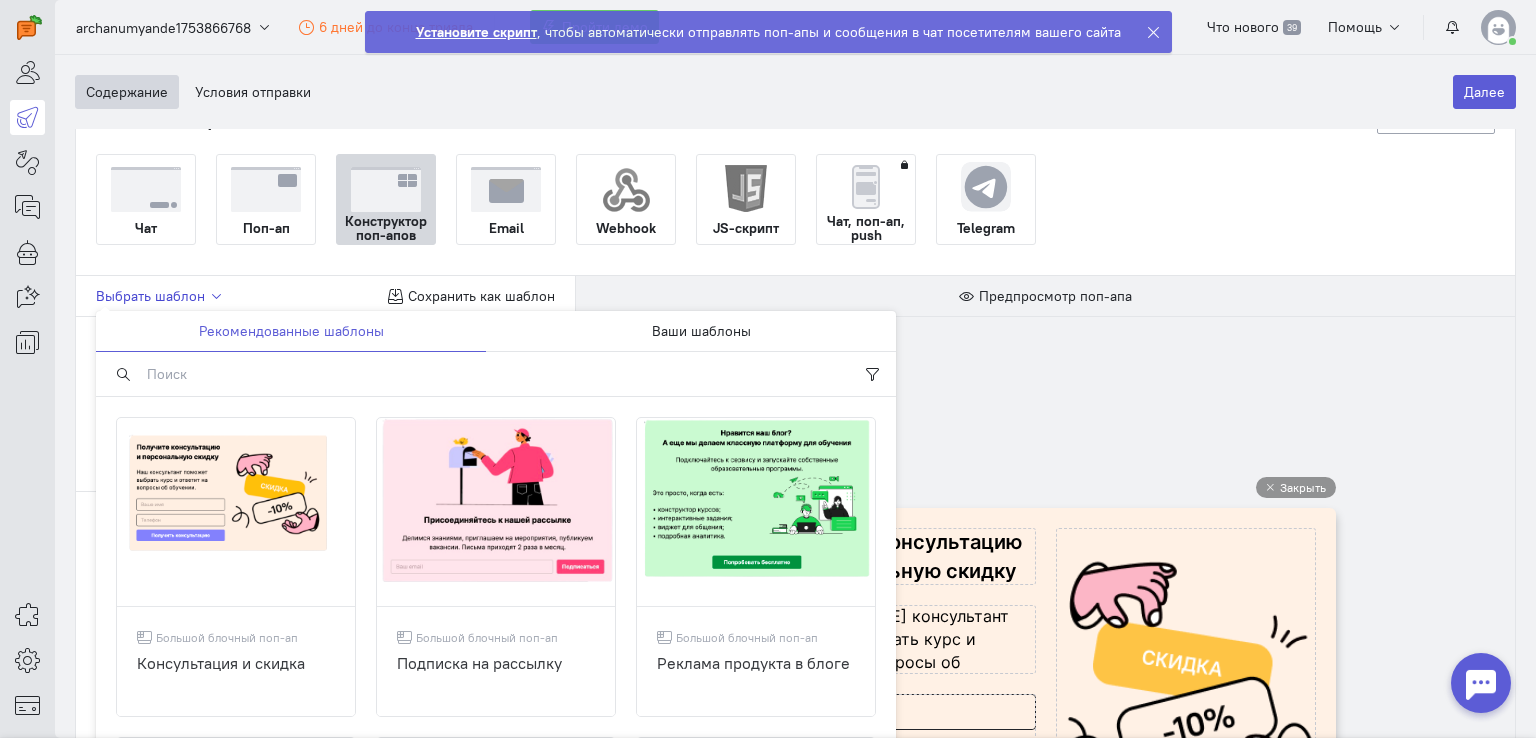 scroll, scrollTop: 300, scrollLeft: 0, axis: vertical 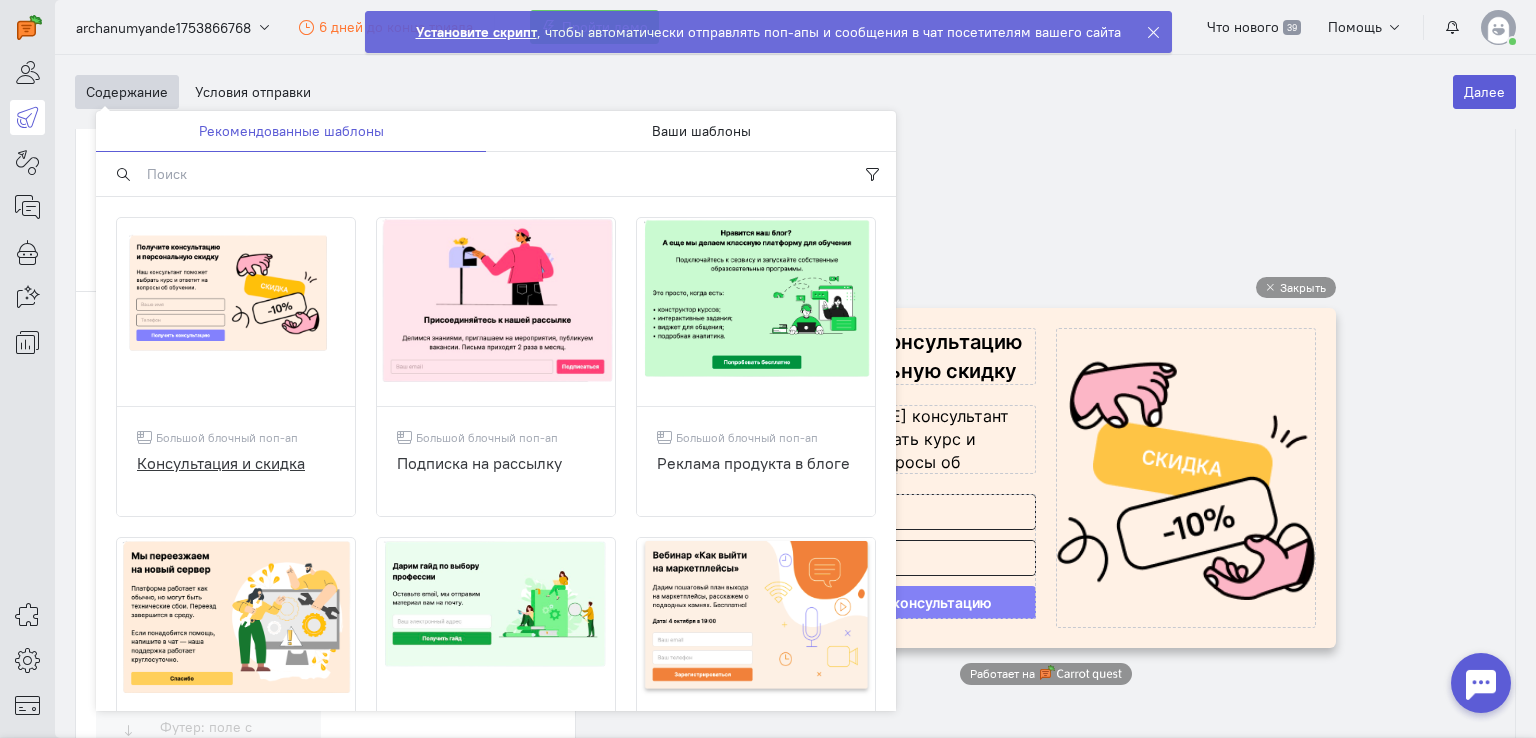 click on "Консультация и скидка" at bounding box center (236, 474) 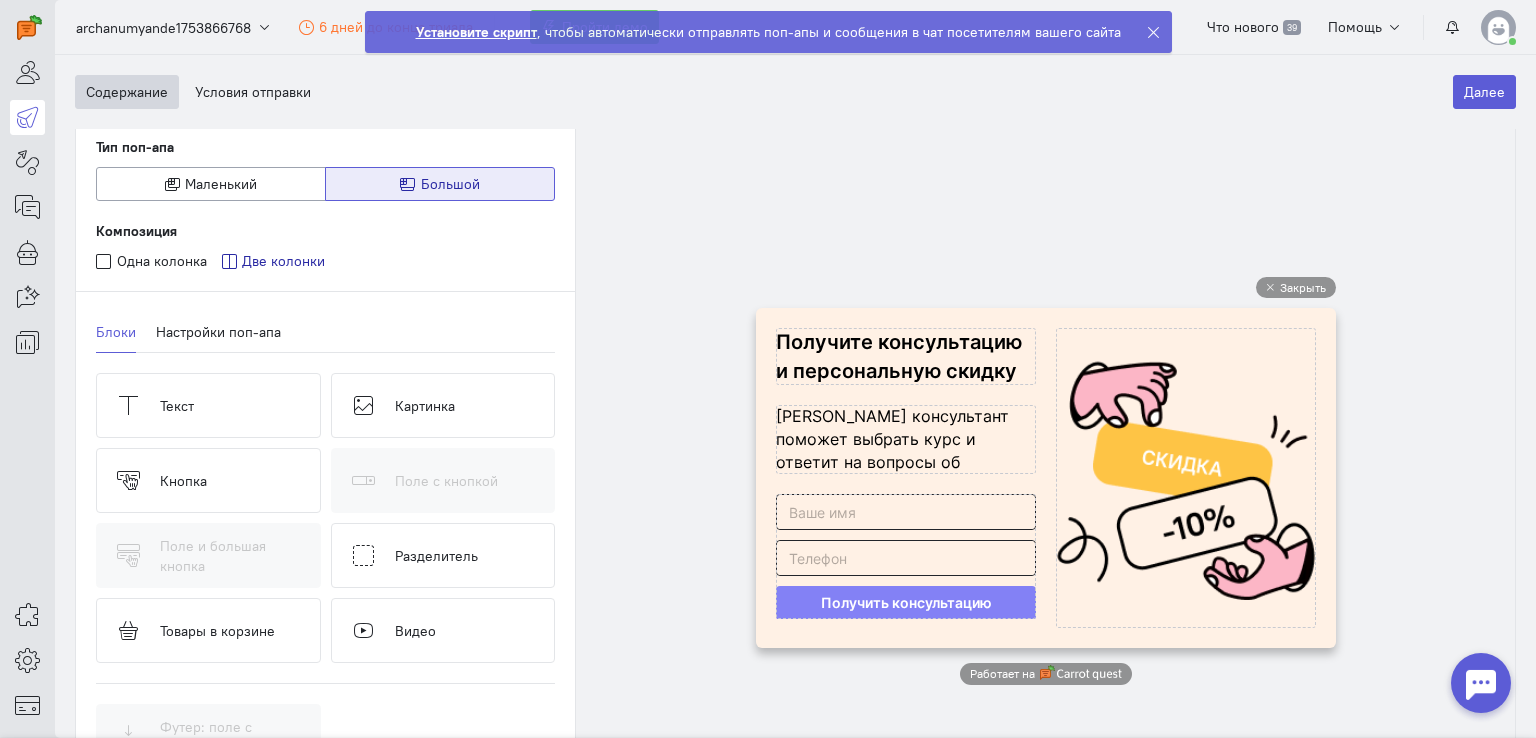 scroll, scrollTop: 0, scrollLeft: 0, axis: both 